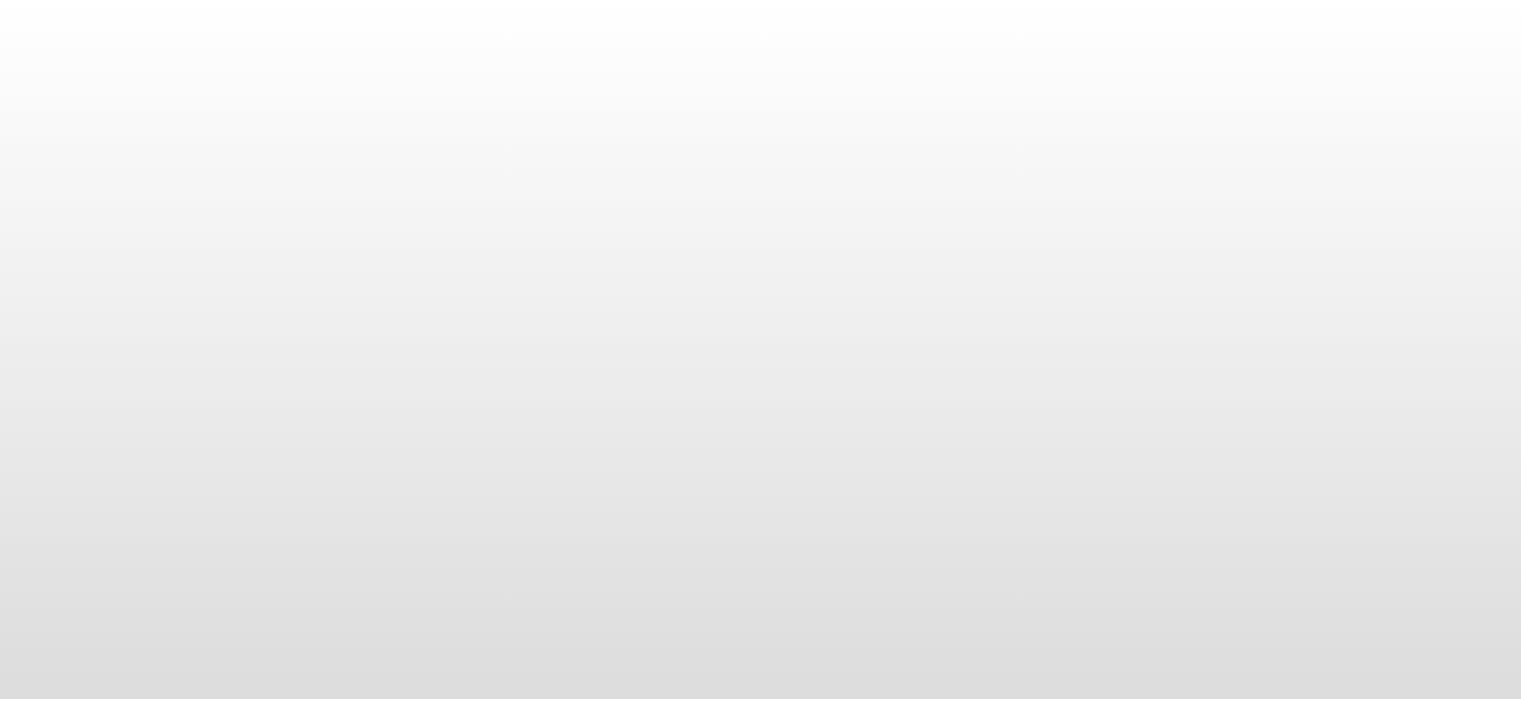 scroll, scrollTop: 0, scrollLeft: 0, axis: both 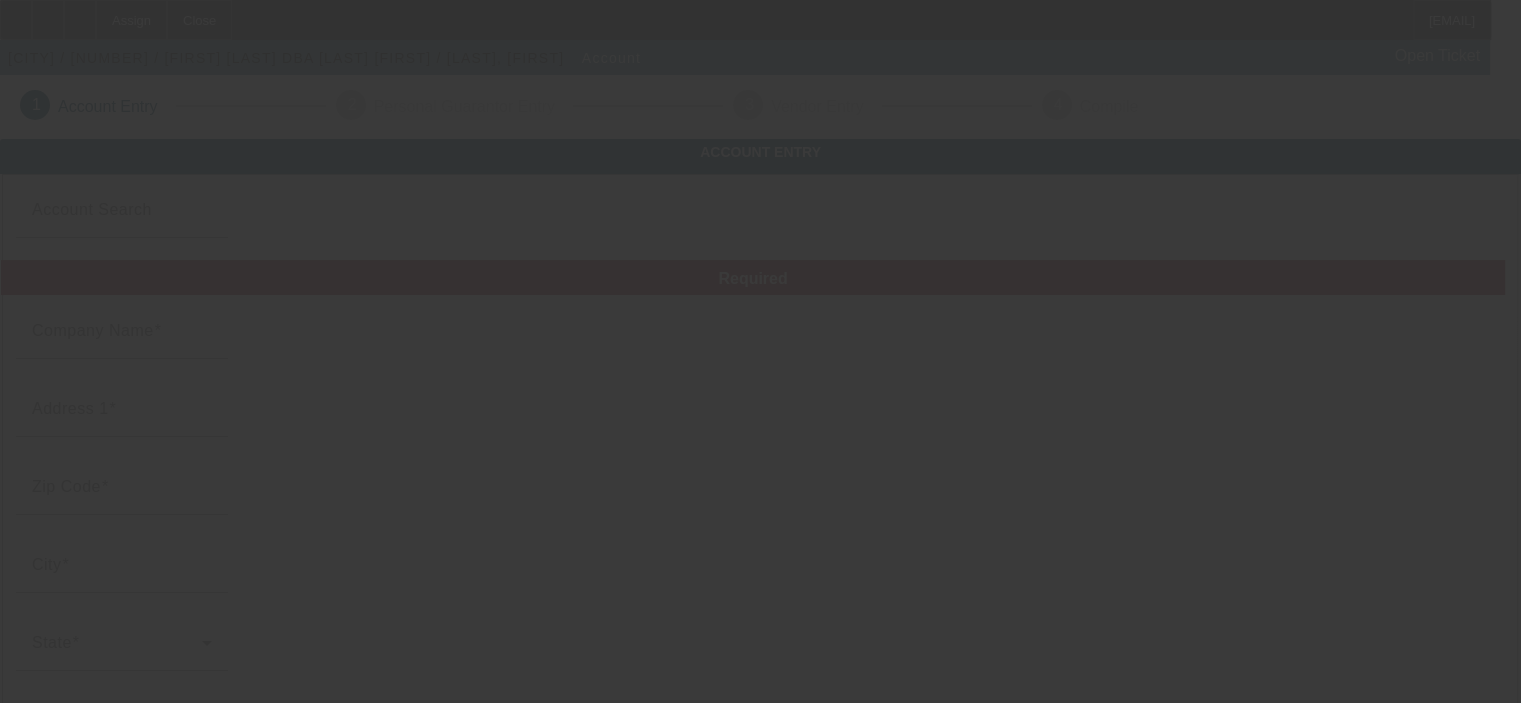 type on "[FIRST] [LAST]" 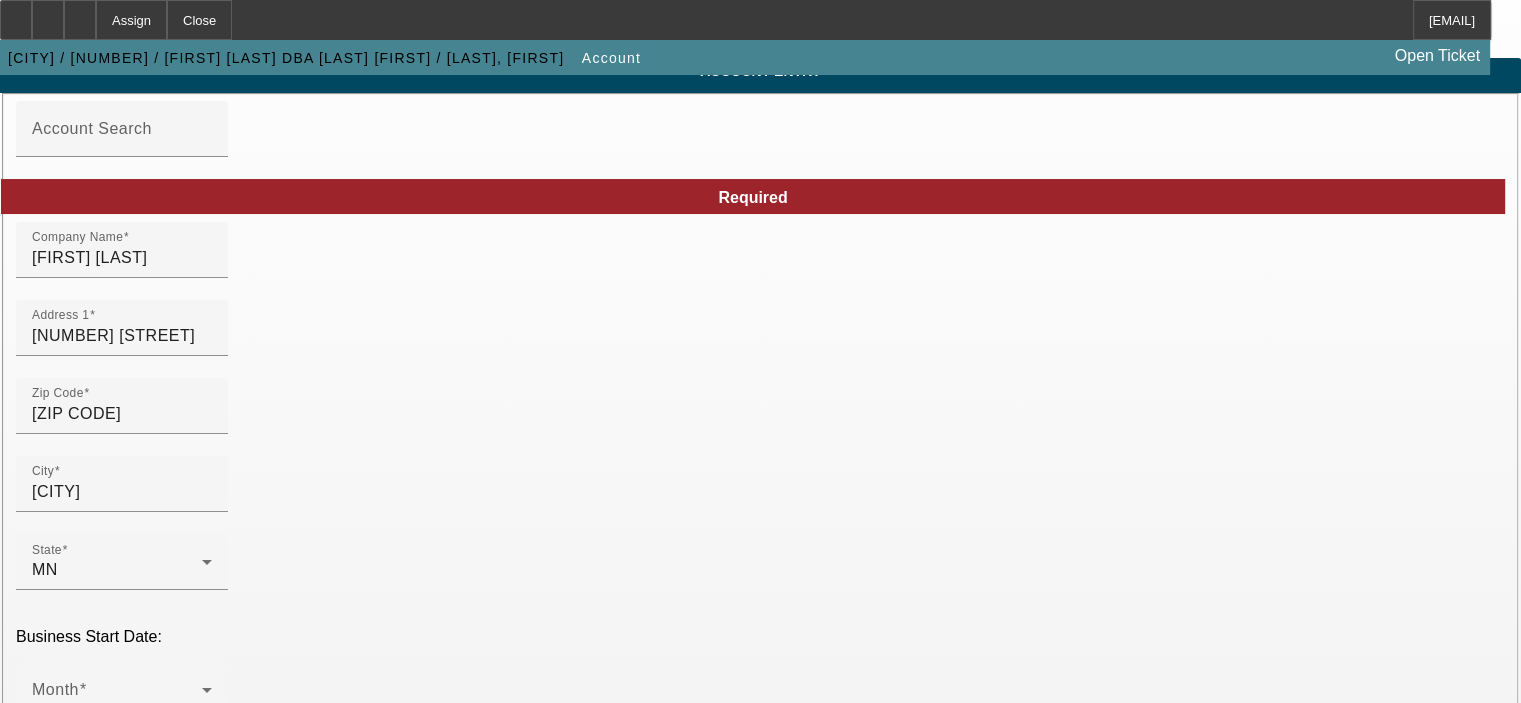 scroll, scrollTop: 200, scrollLeft: 0, axis: vertical 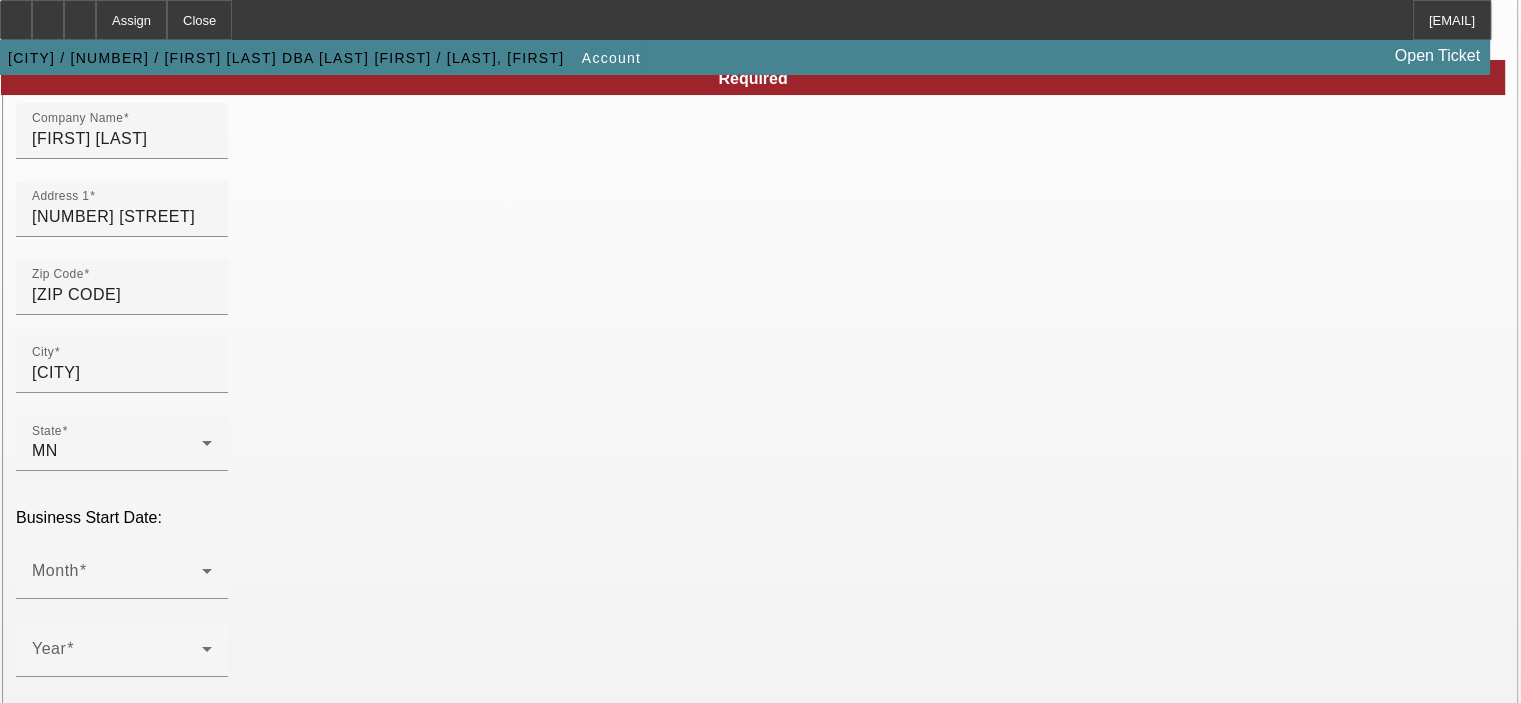 click on "Month" 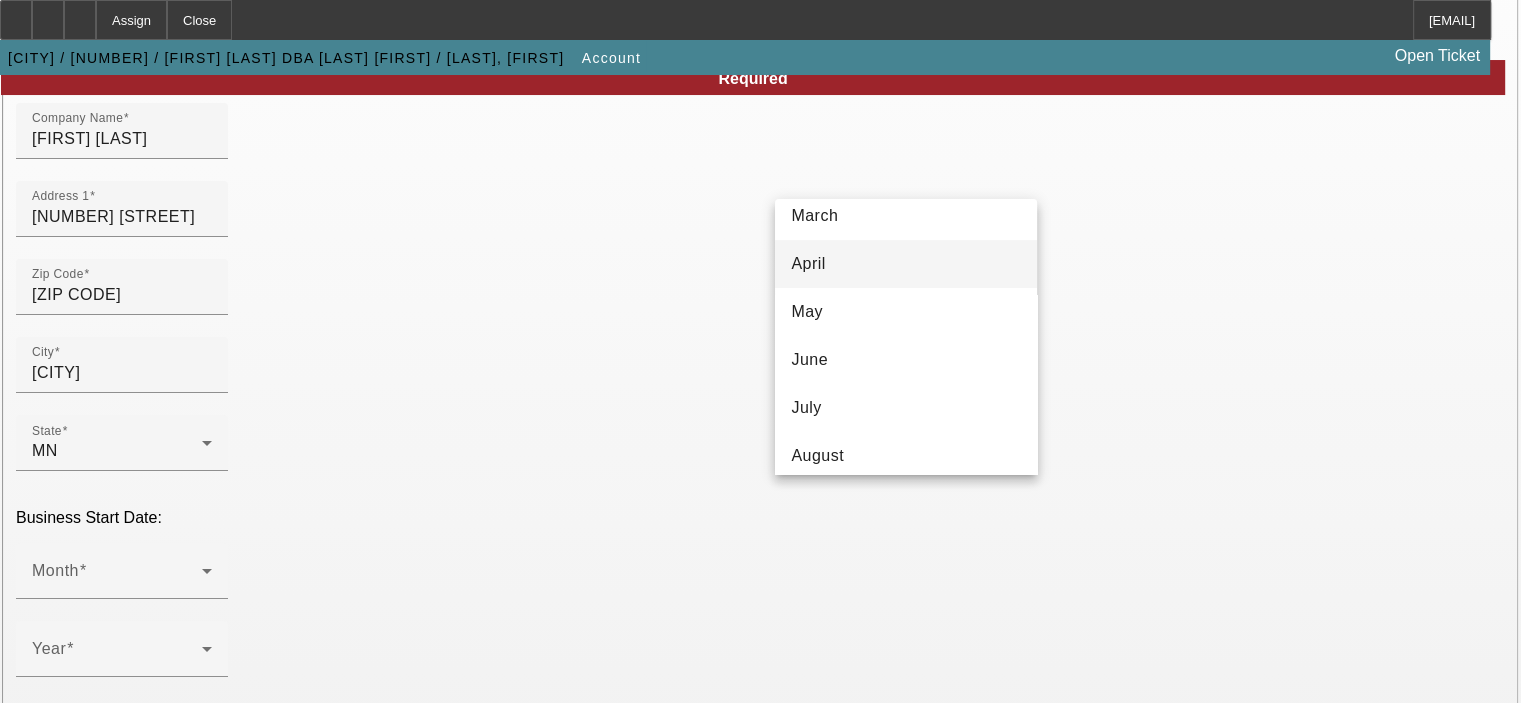 scroll, scrollTop: 200, scrollLeft: 0, axis: vertical 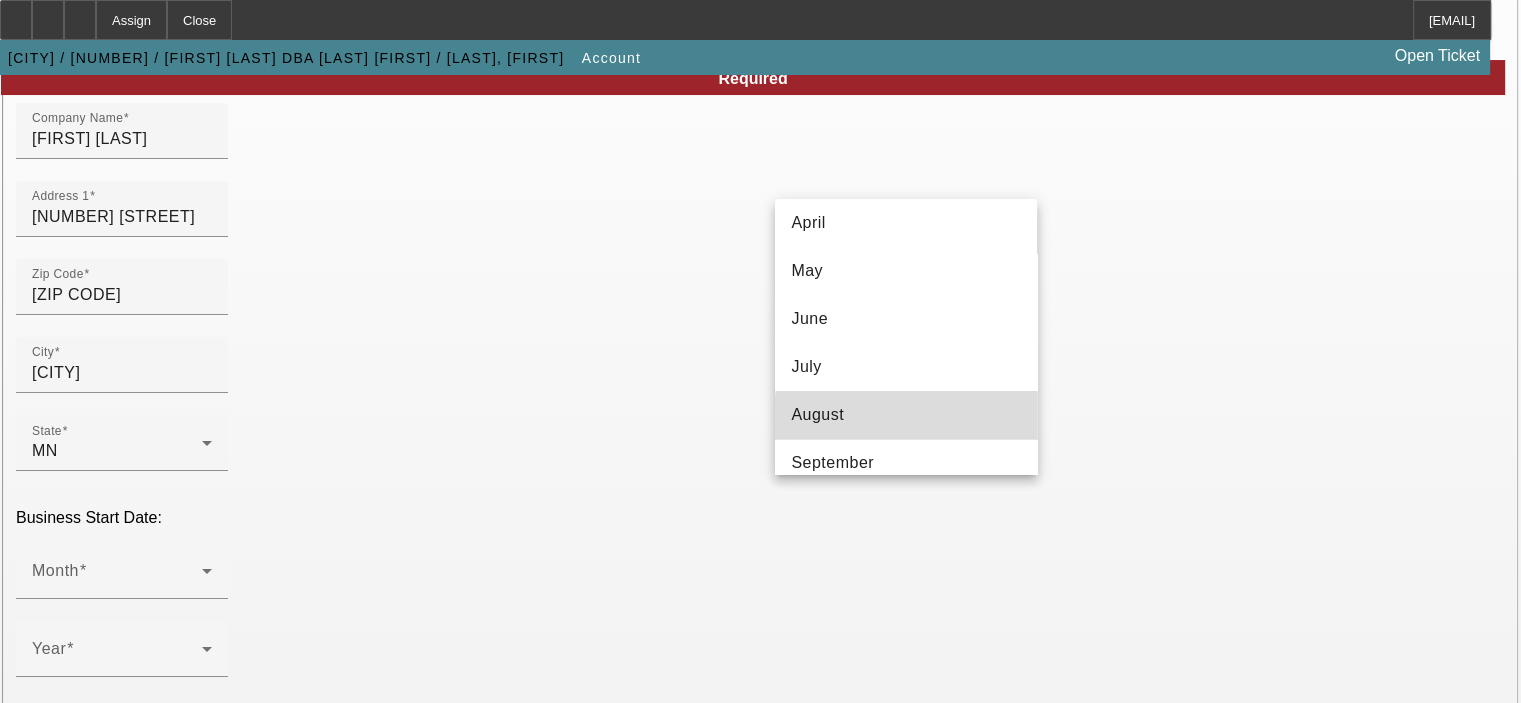 click on "August" at bounding box center [906, 415] 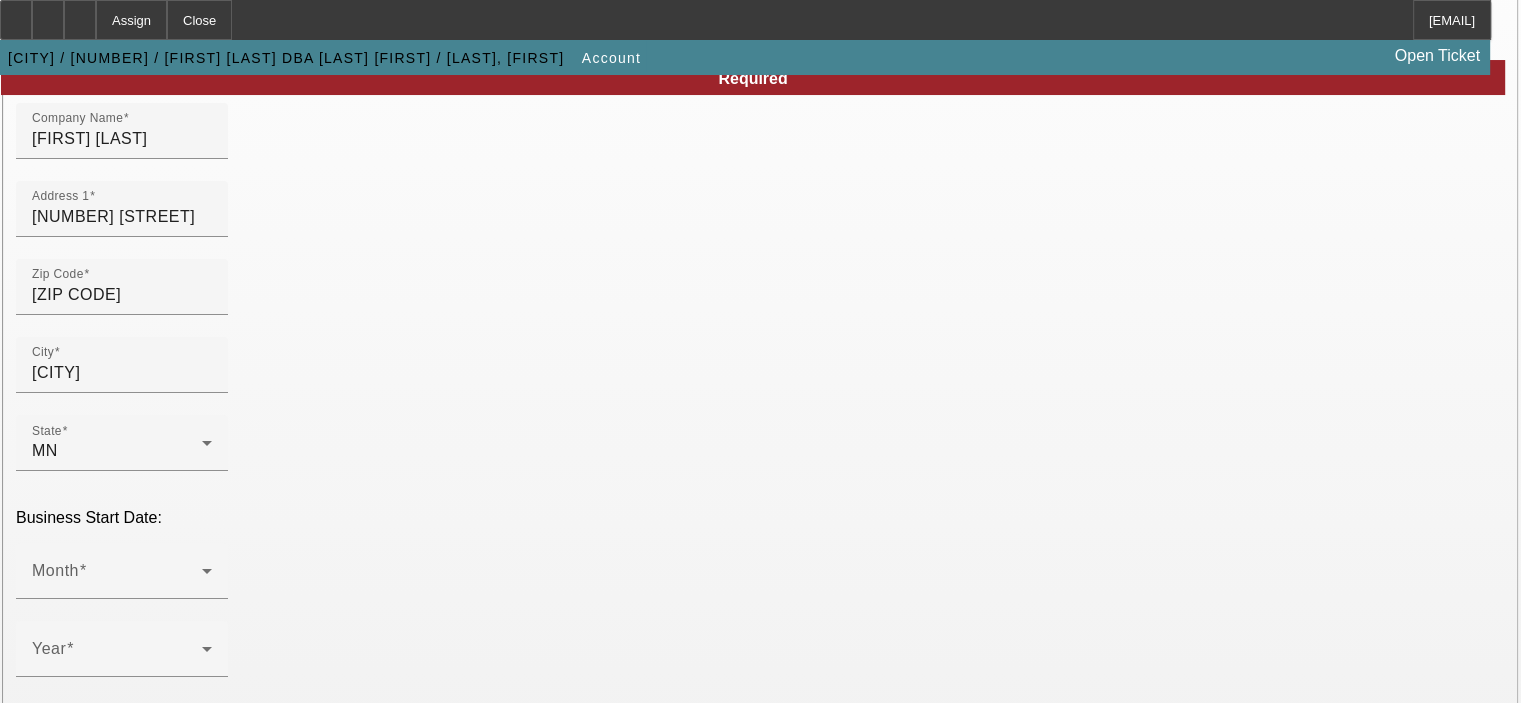 click at bounding box center [117, 1874] 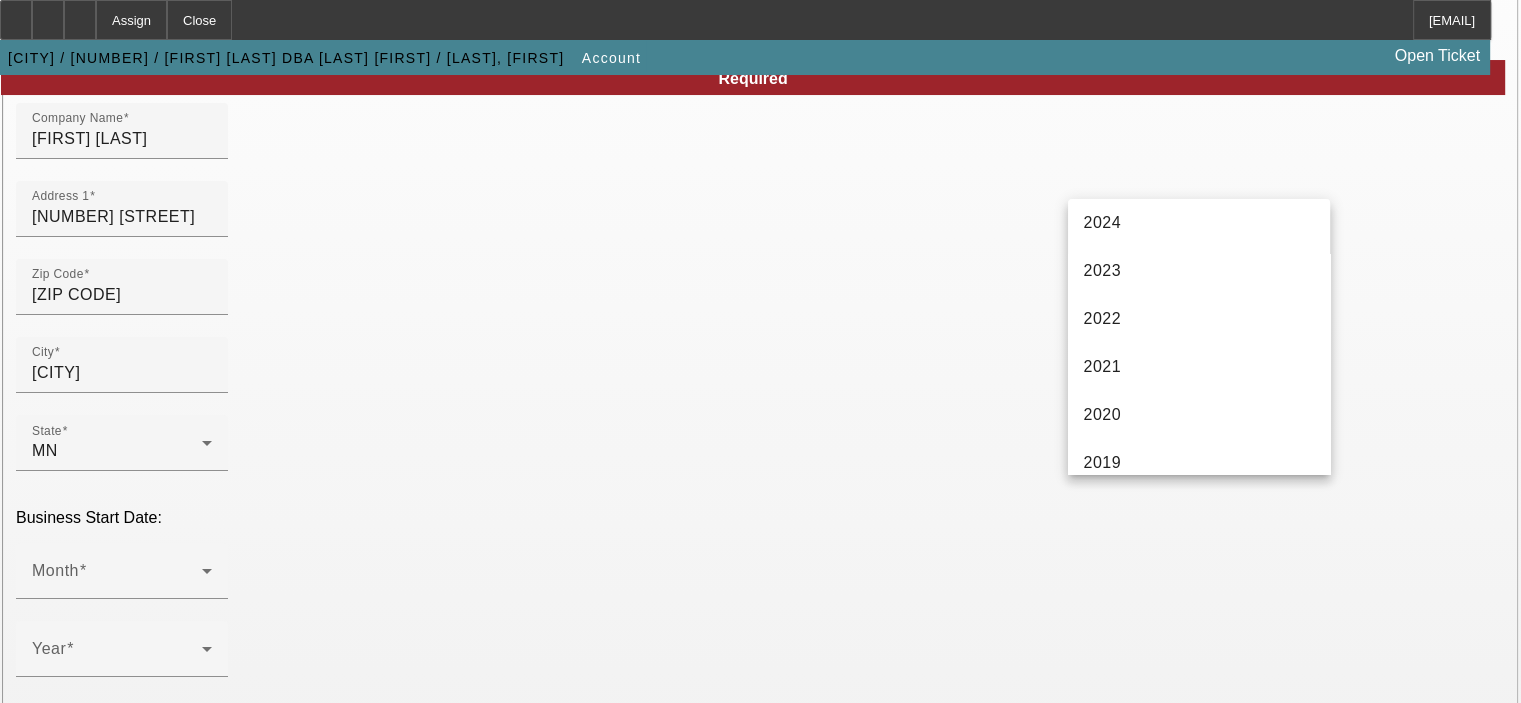 scroll, scrollTop: 300, scrollLeft: 0, axis: vertical 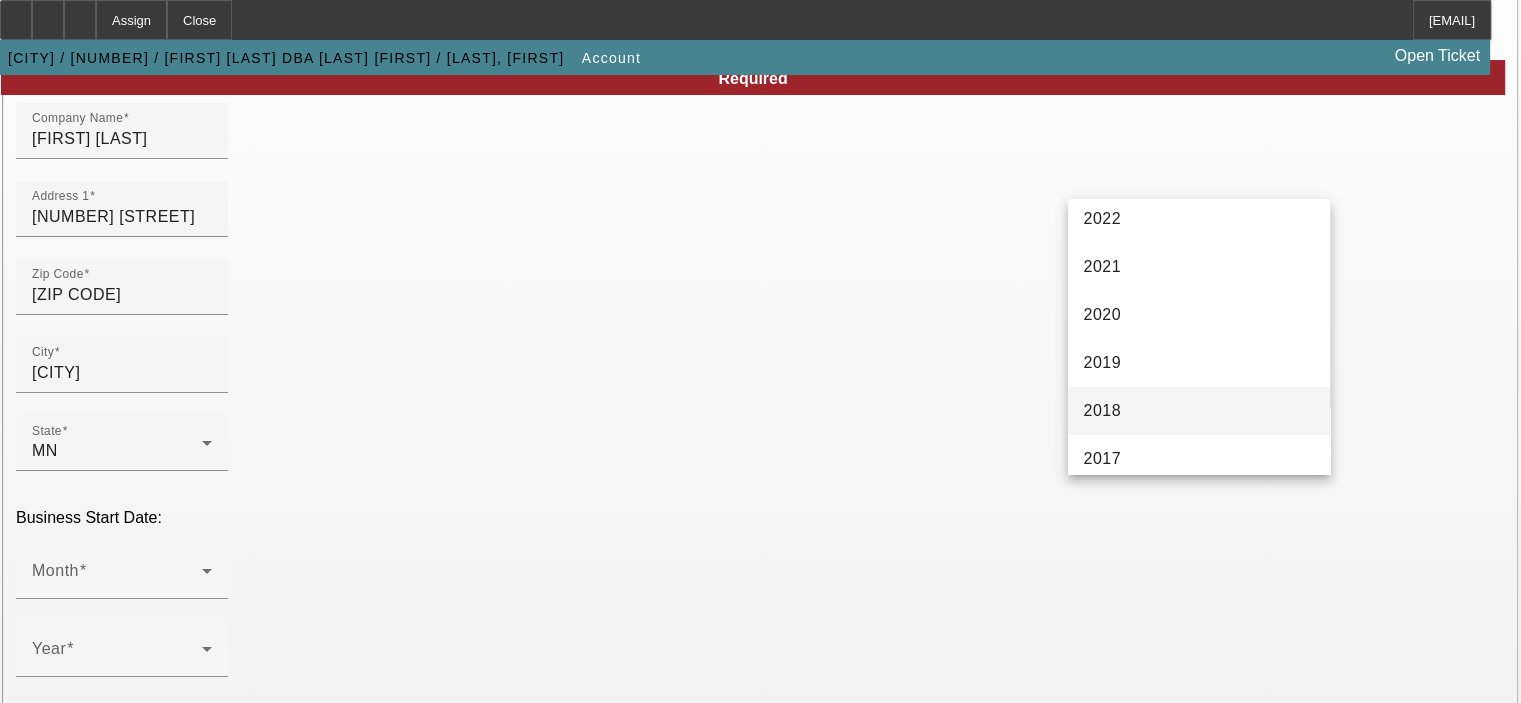click on "2018" at bounding box center [1199, 411] 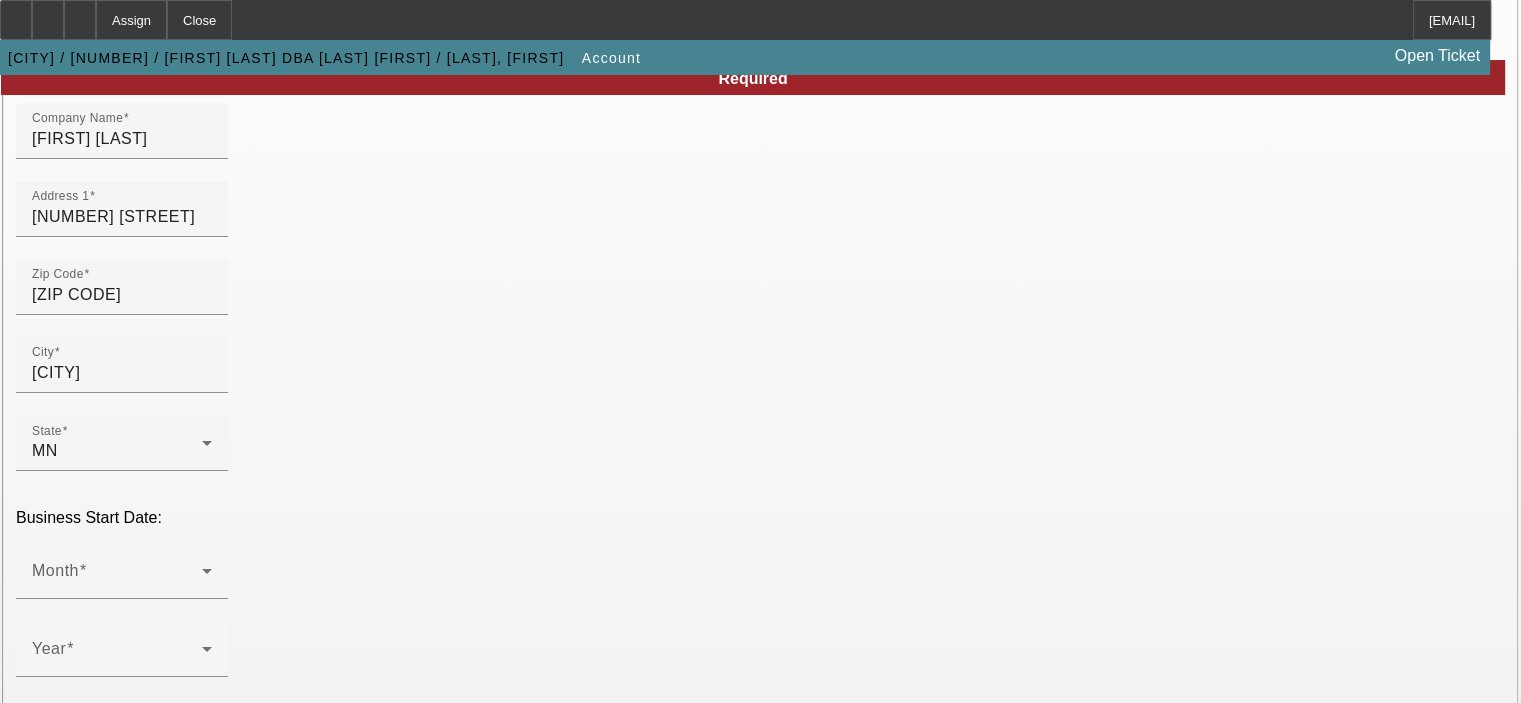 click on "Business Phone
([AREA CODE]) [PHONE]" 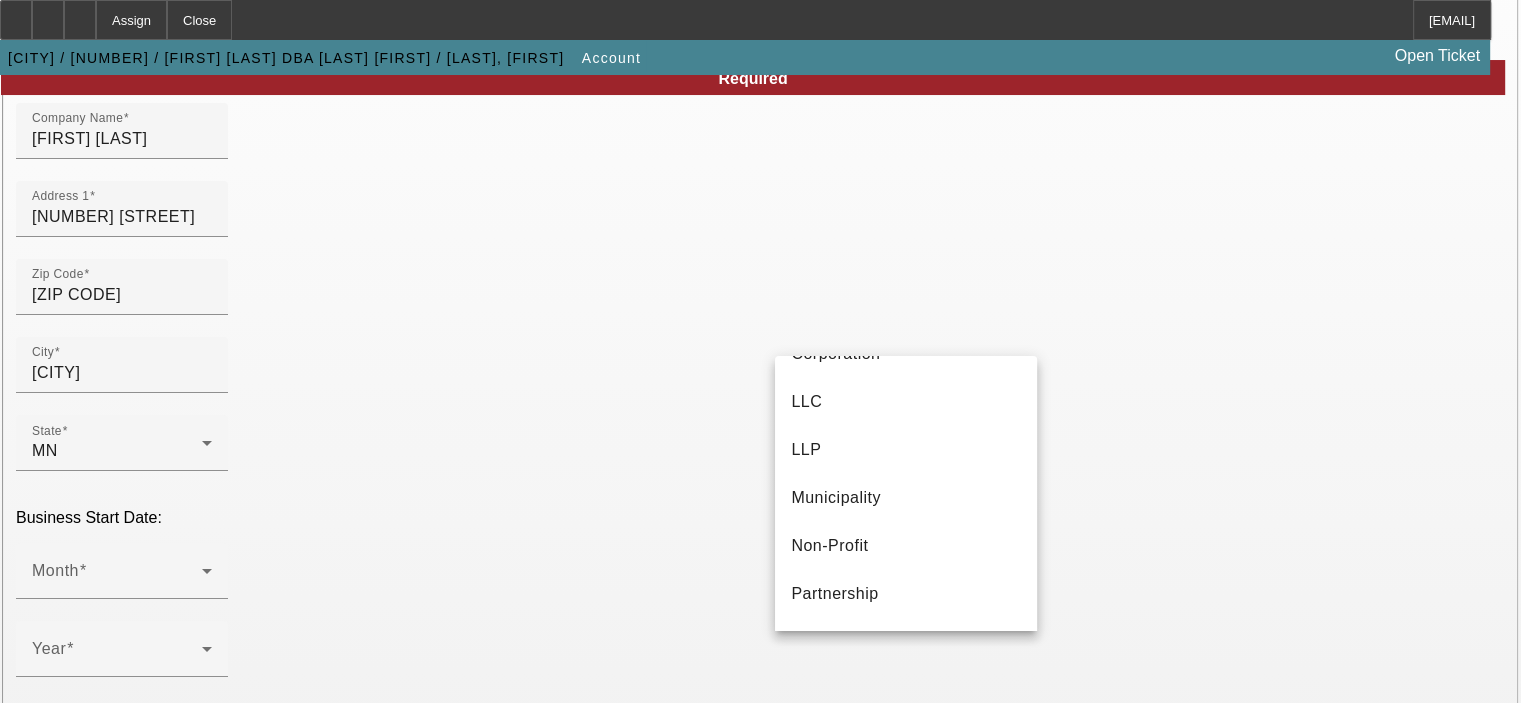 scroll, scrollTop: 124, scrollLeft: 0, axis: vertical 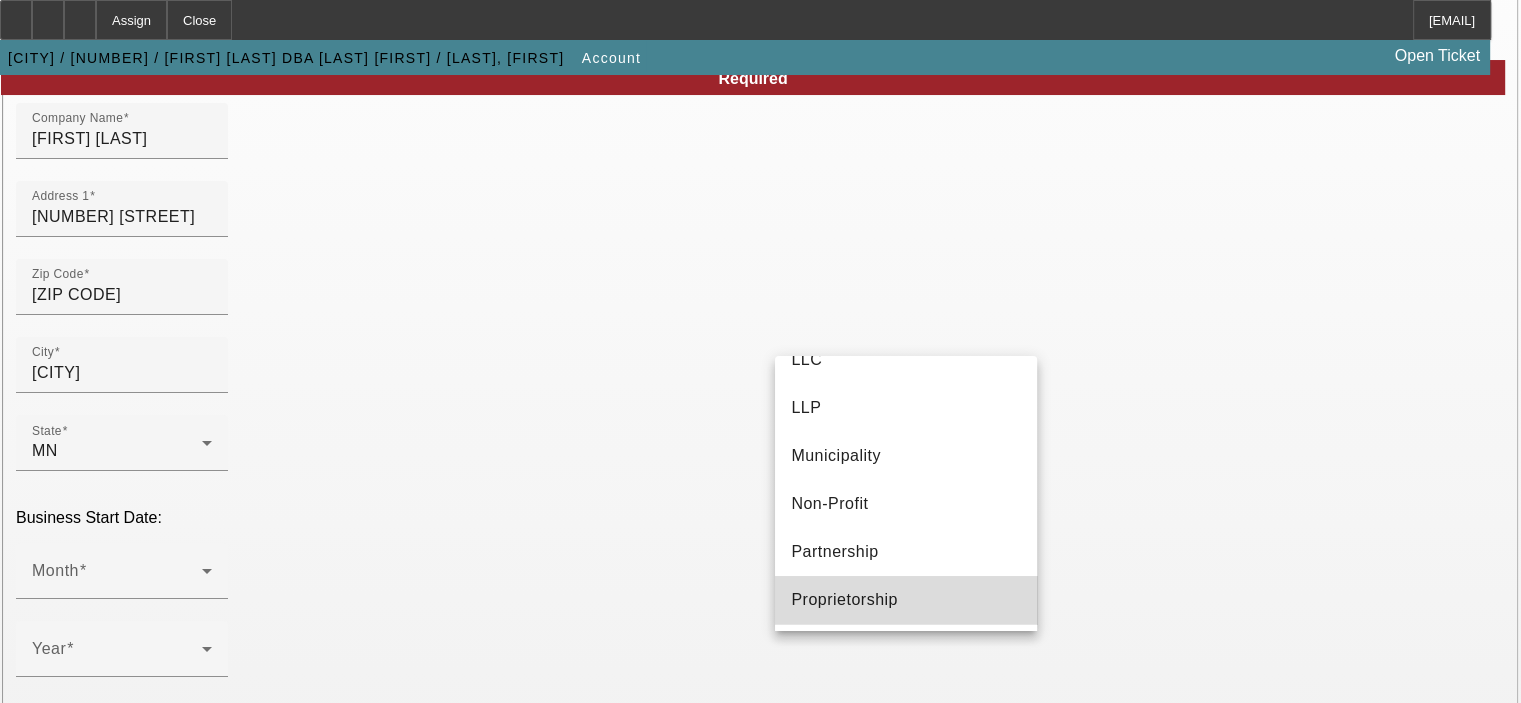 click on "Proprietorship" at bounding box center [906, 600] 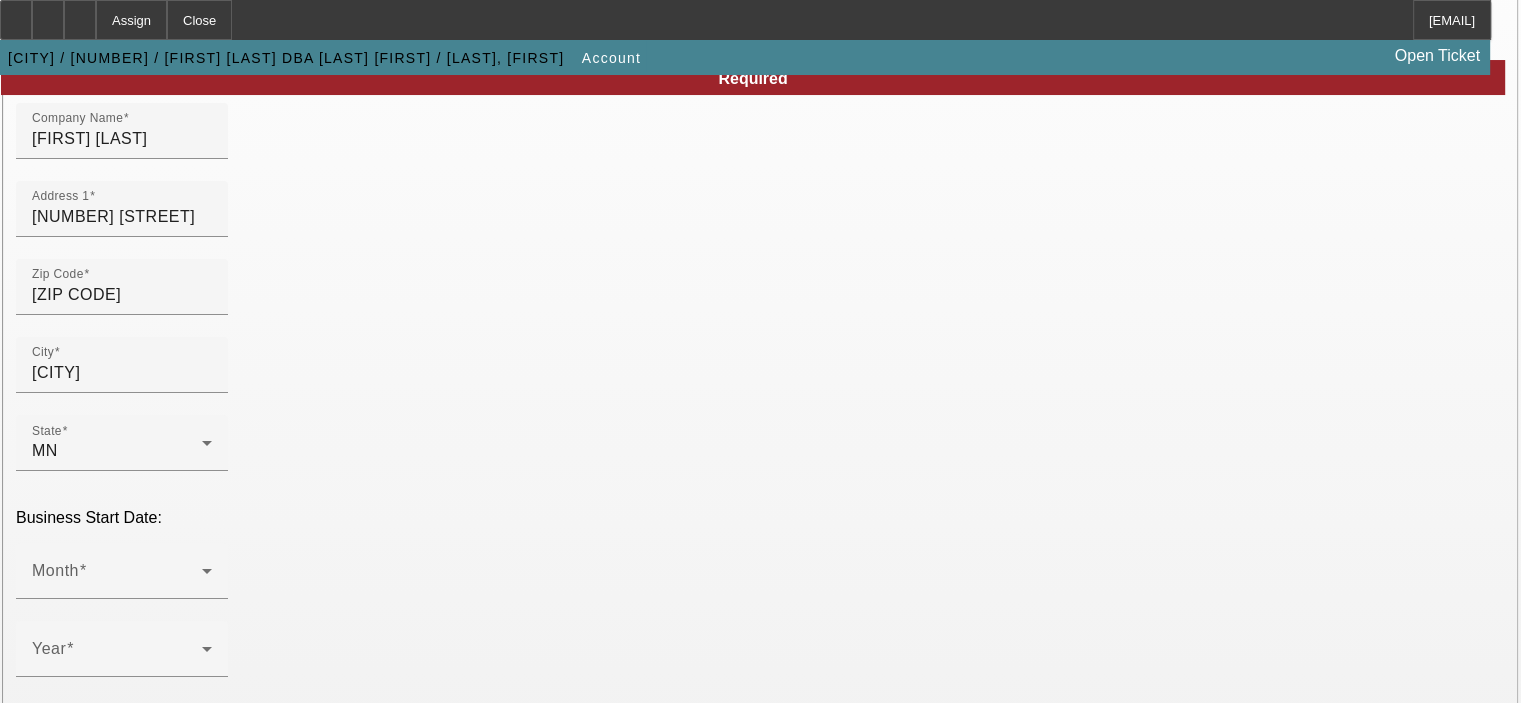 click on "Tax Id" at bounding box center [55, 2100] 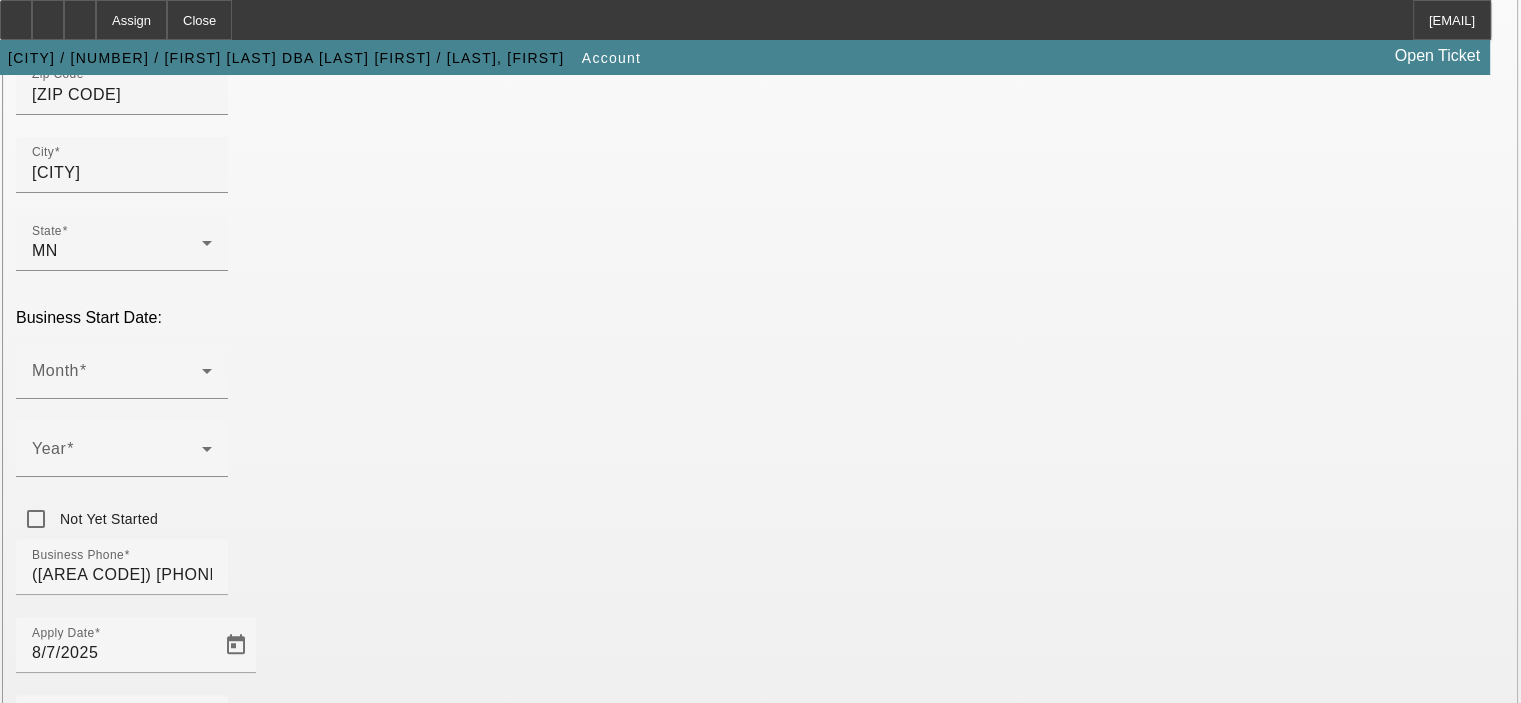 scroll, scrollTop: 500, scrollLeft: 0, axis: vertical 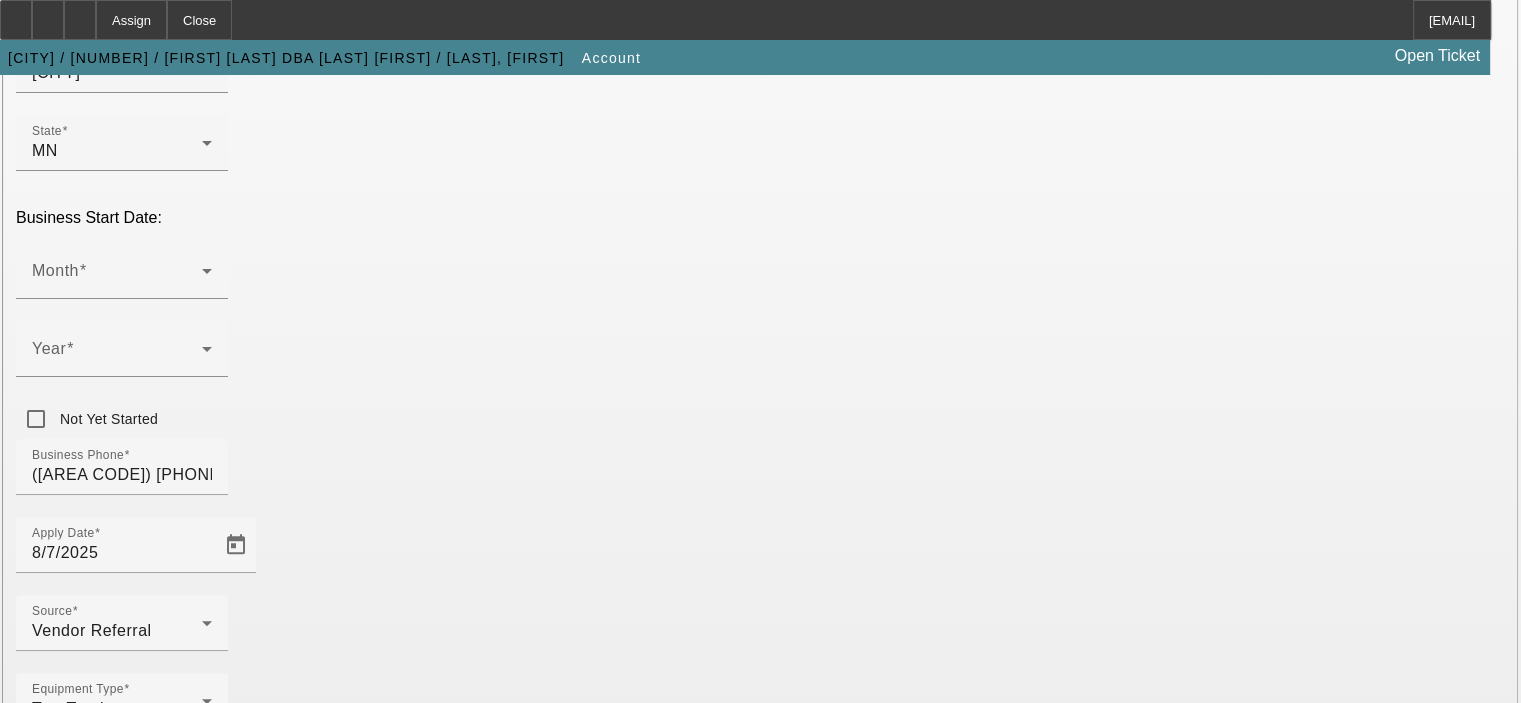 click on "Business Description" at bounding box center (111, 1877) 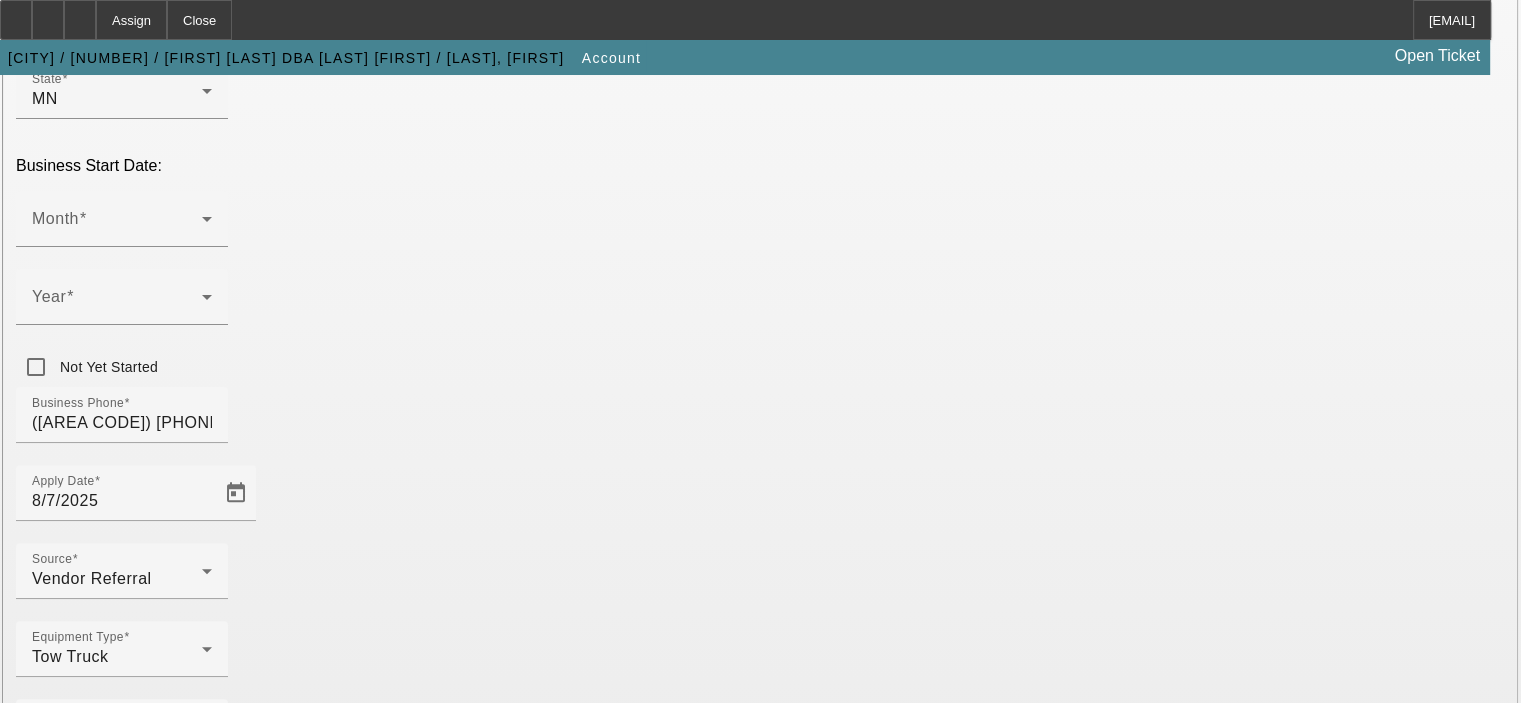 click on "Submit" at bounding box center (28, 1976) 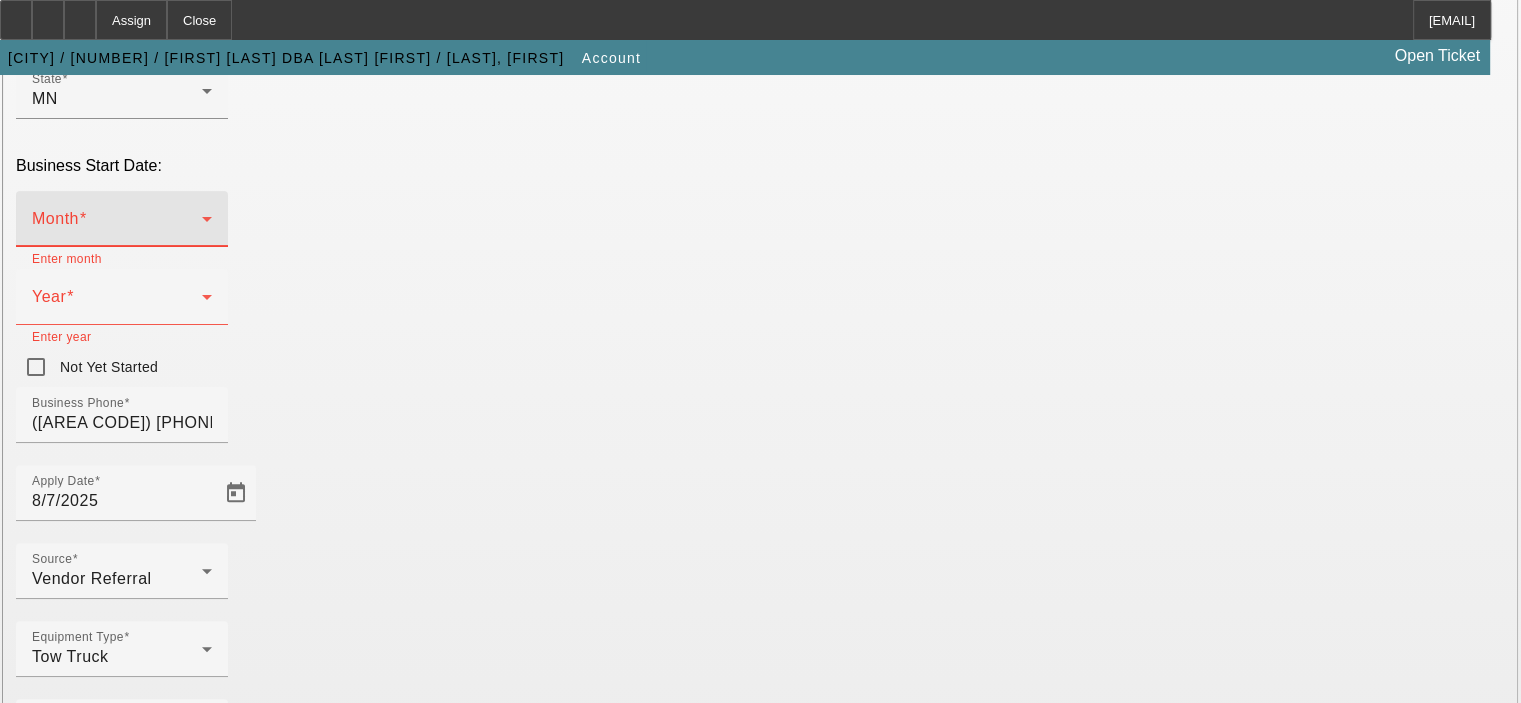 click 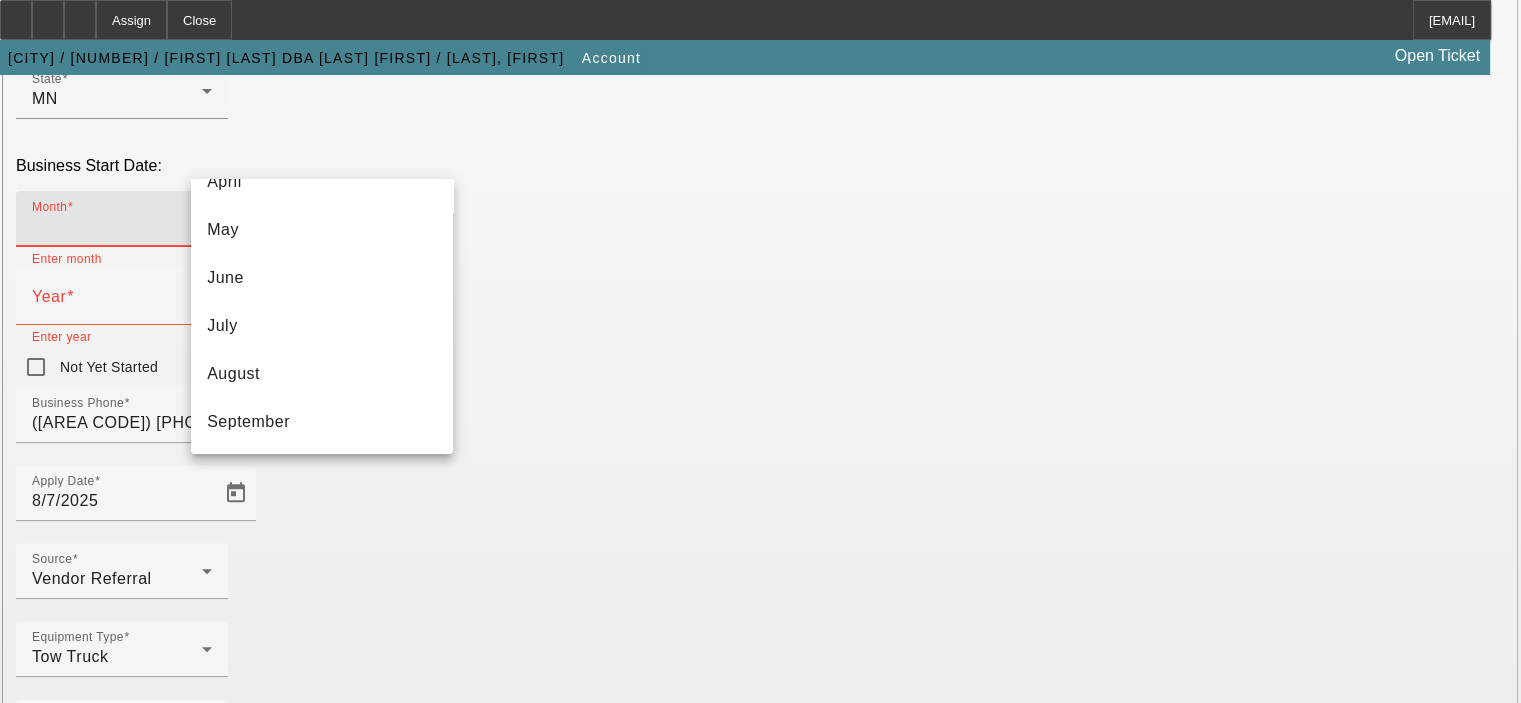 scroll, scrollTop: 236, scrollLeft: 0, axis: vertical 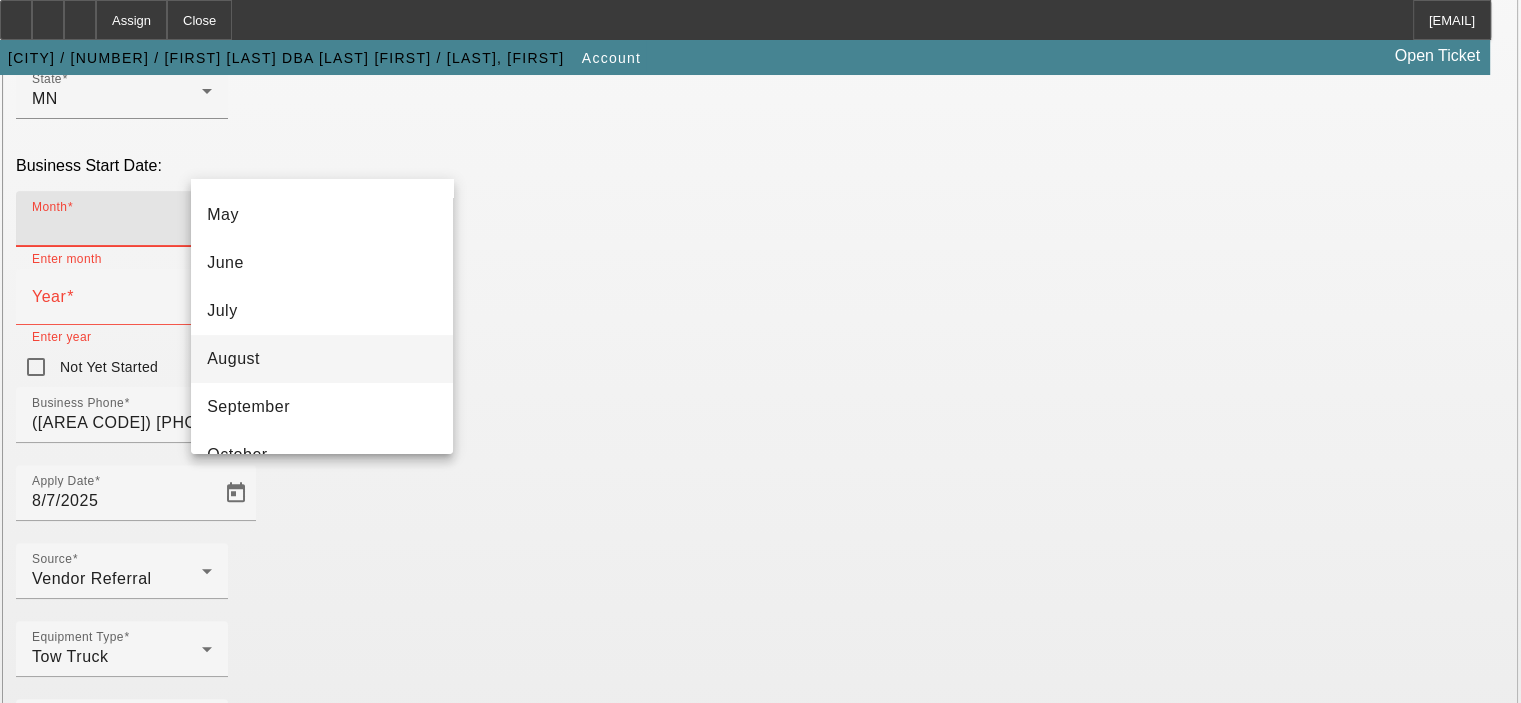 drag, startPoint x: 392, startPoint y: 355, endPoint x: 429, endPoint y: 313, distance: 55.97321 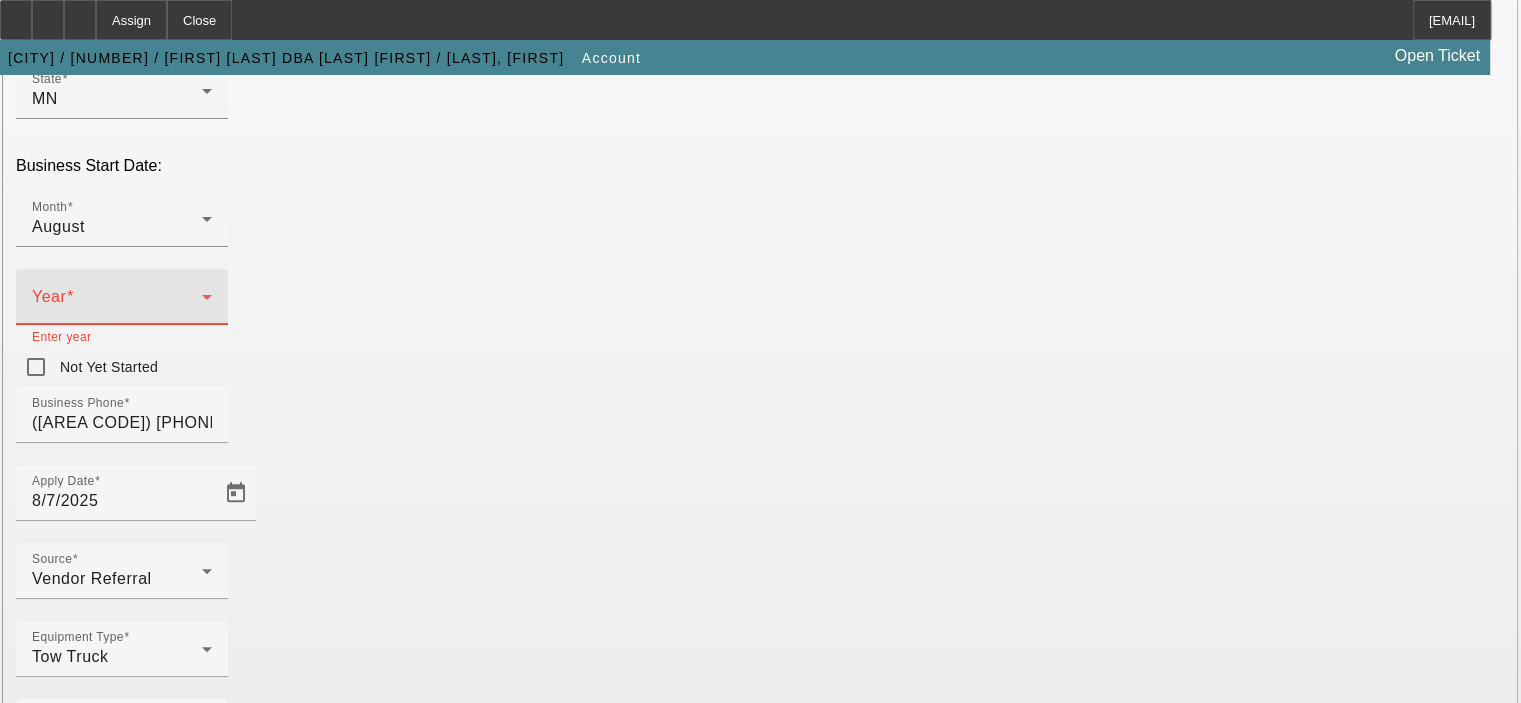 click 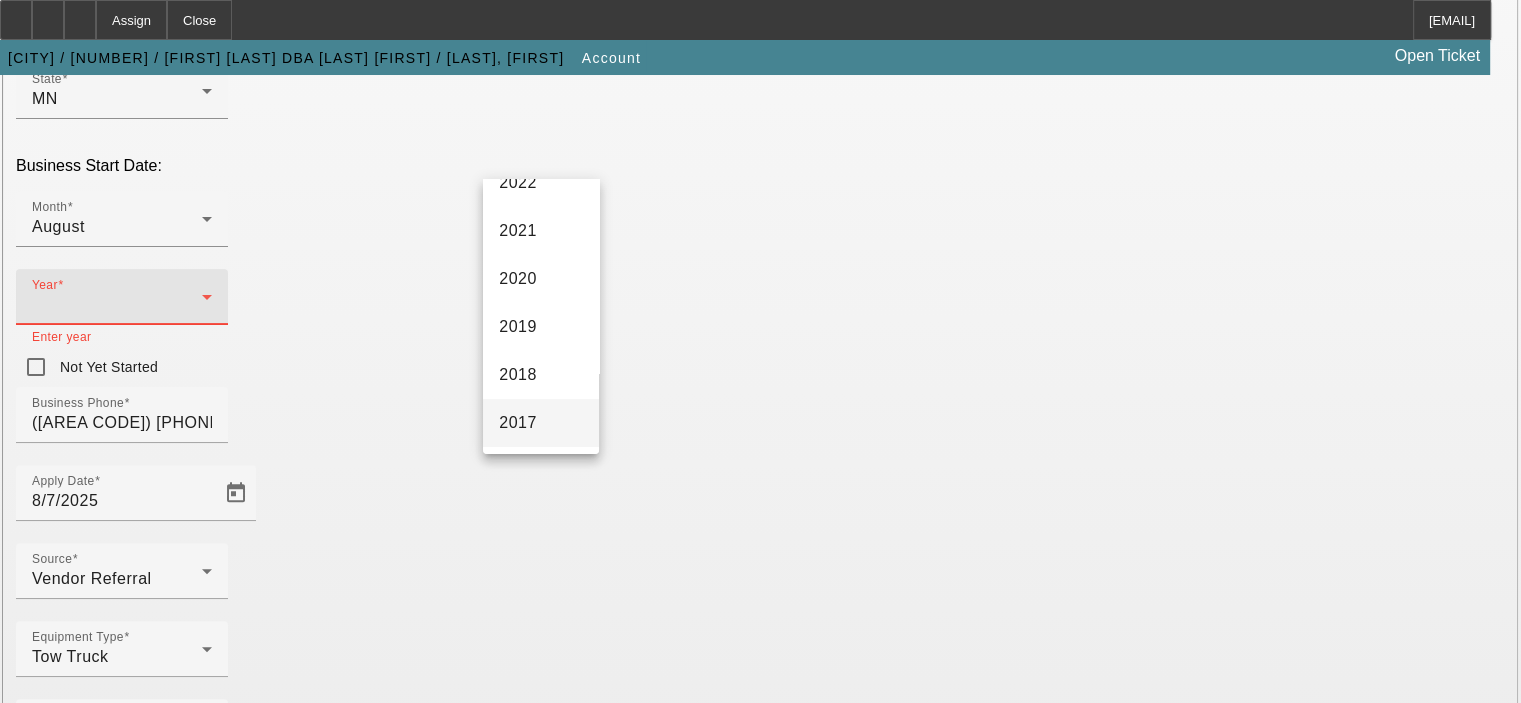 scroll, scrollTop: 320, scrollLeft: 0, axis: vertical 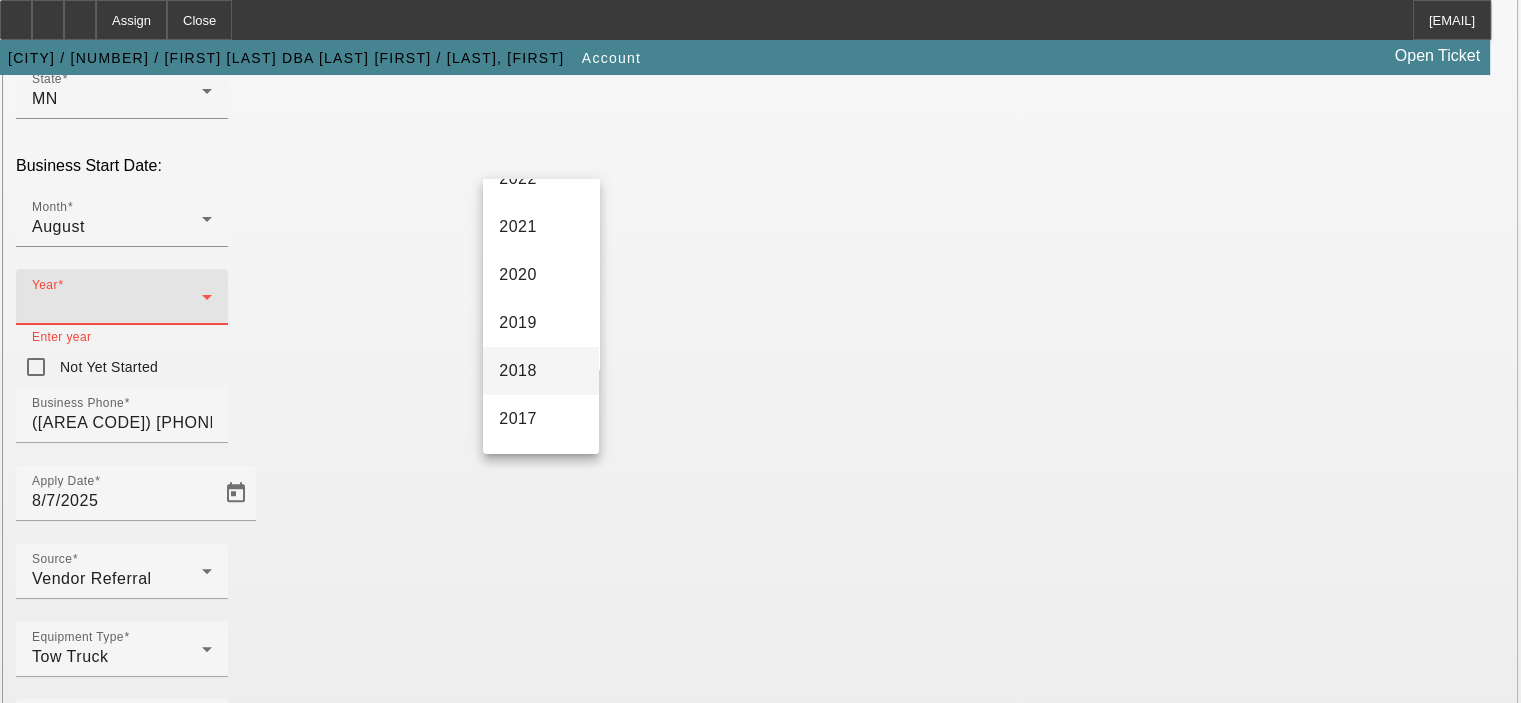 click on "2018" at bounding box center [518, 371] 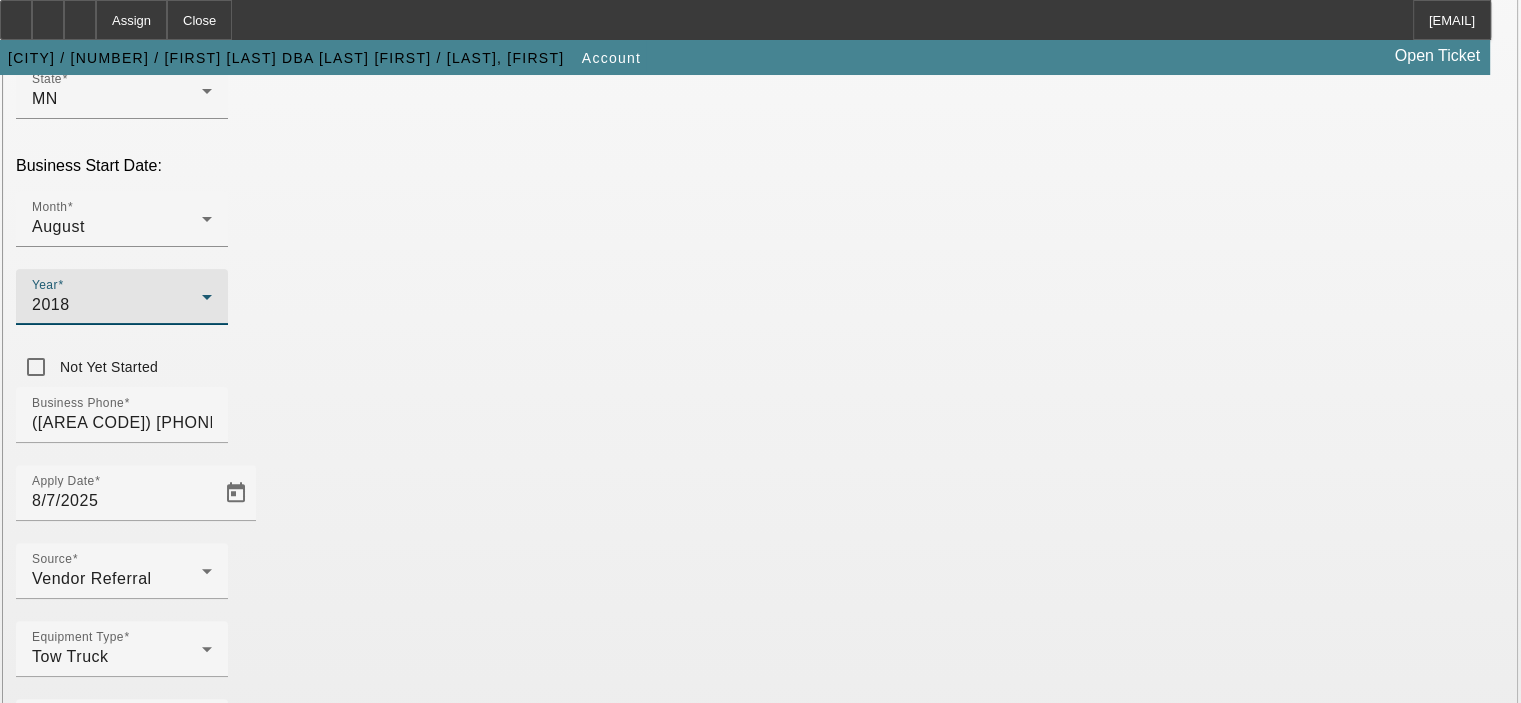 click on "August" at bounding box center (117, 1444) 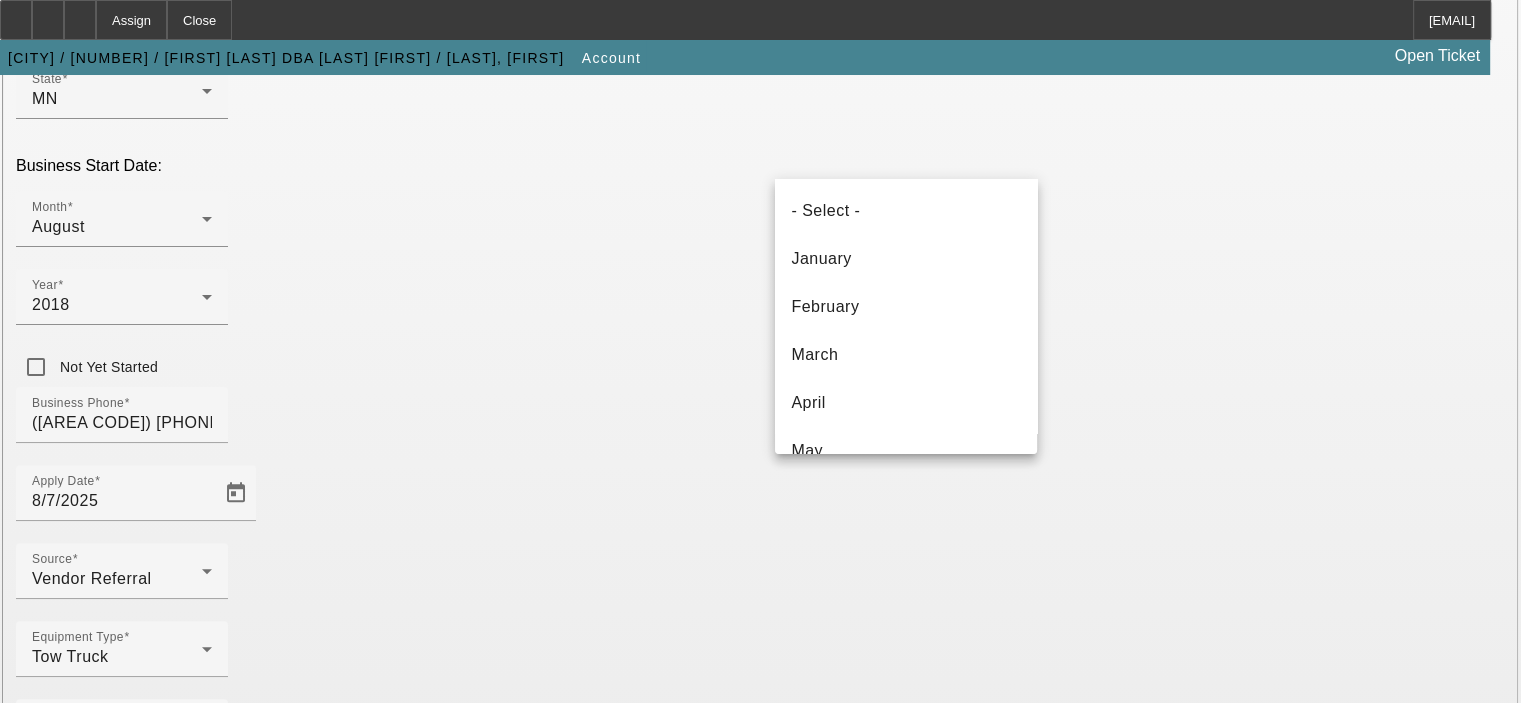 scroll, scrollTop: 164, scrollLeft: 0, axis: vertical 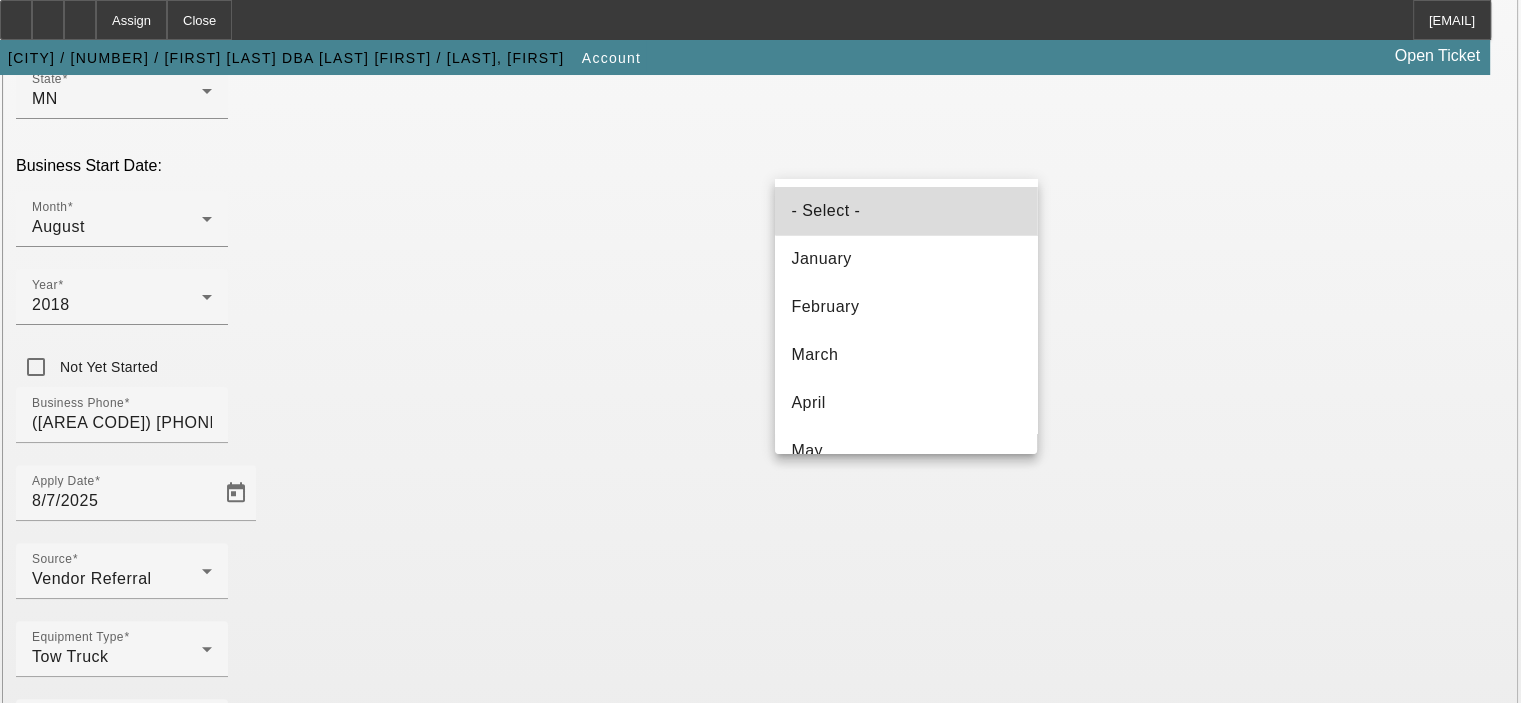 click on "- Select -" at bounding box center [906, 211] 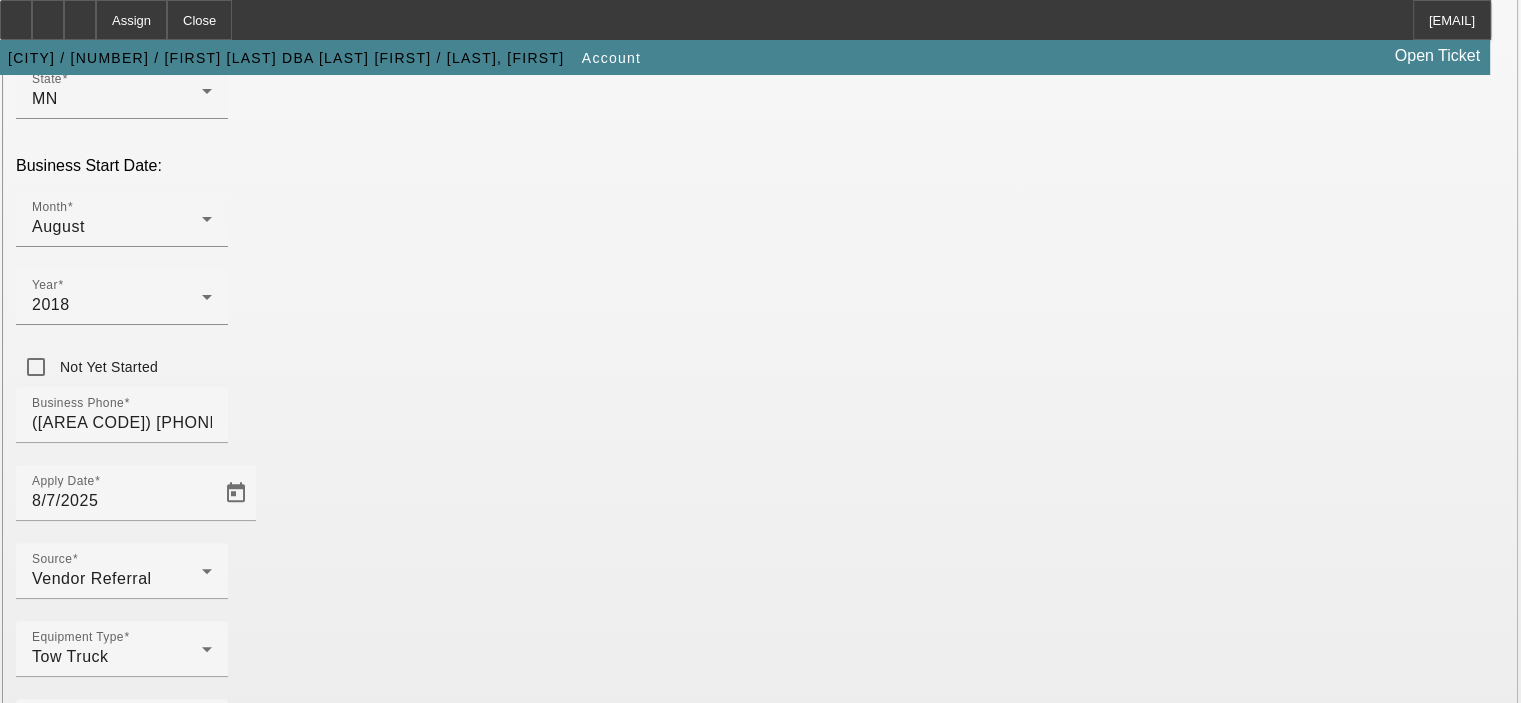 click on "2018" at bounding box center (117, 1522) 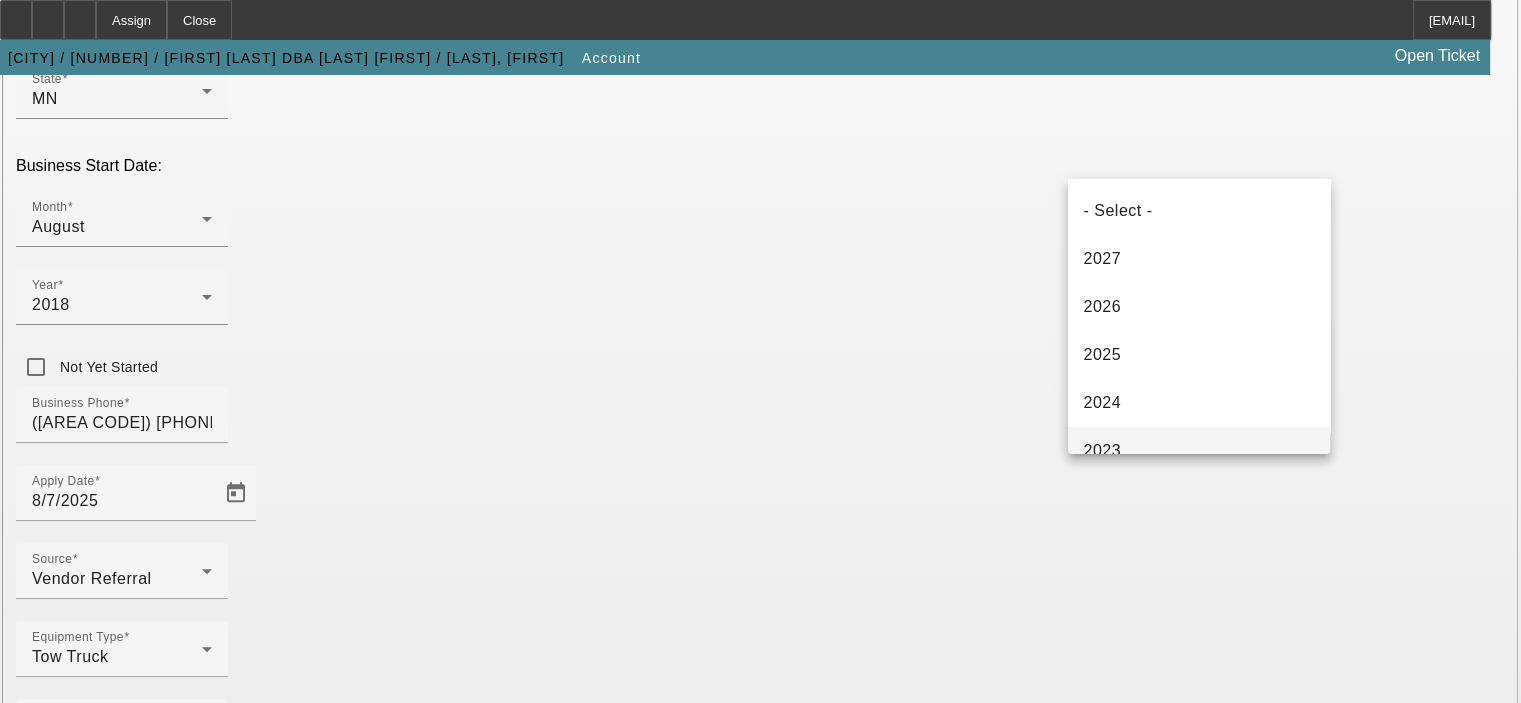 scroll, scrollTop: 260, scrollLeft: 0, axis: vertical 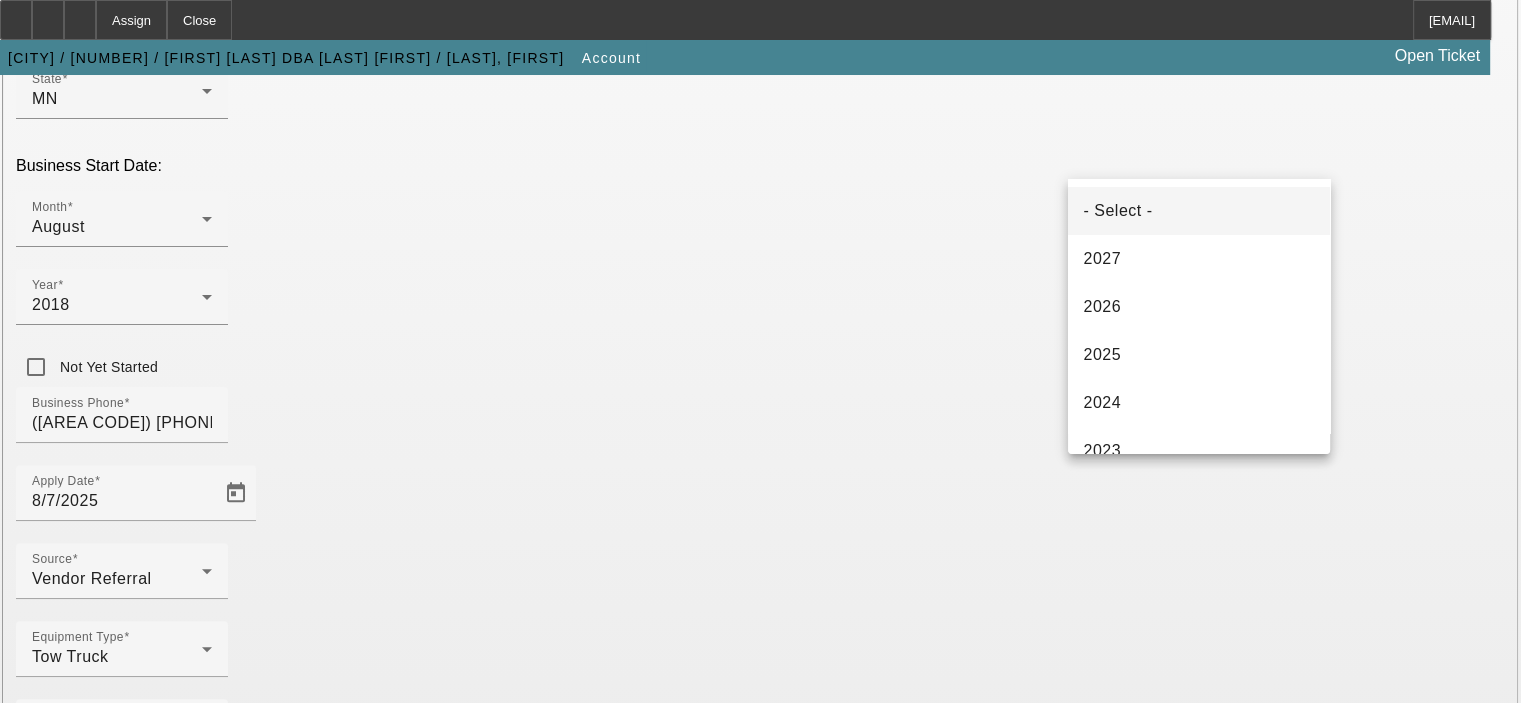 click on "- Select -" at bounding box center [1199, 211] 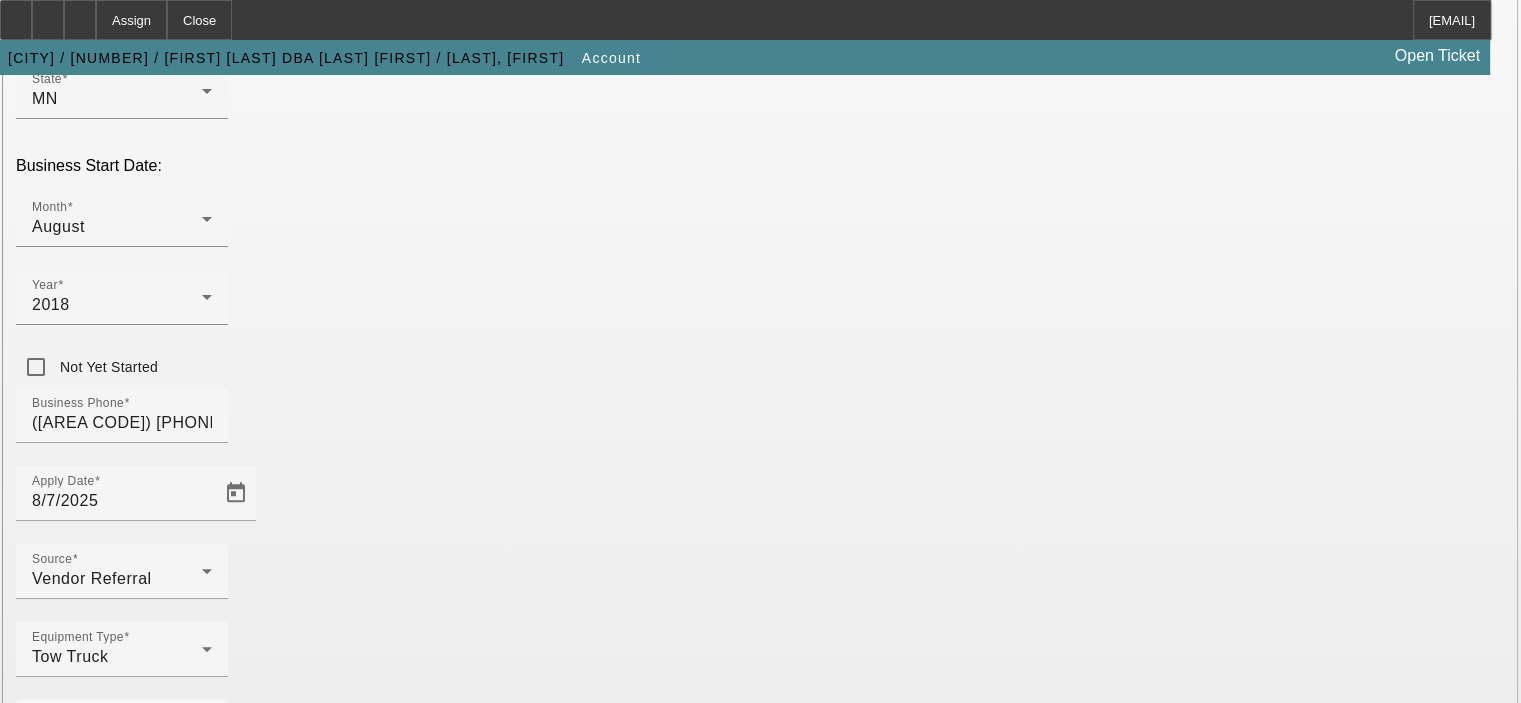 click on "Business Fax" 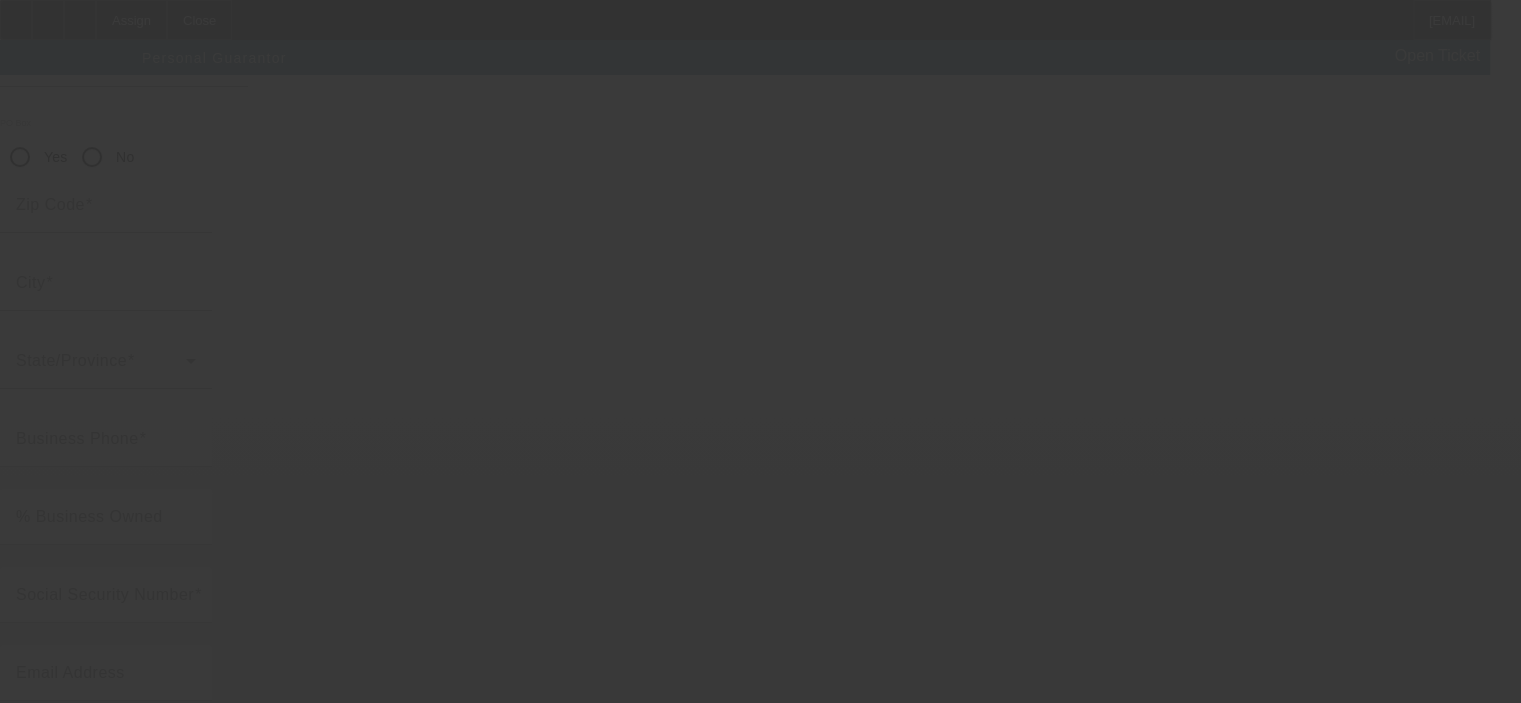 scroll, scrollTop: 0, scrollLeft: 0, axis: both 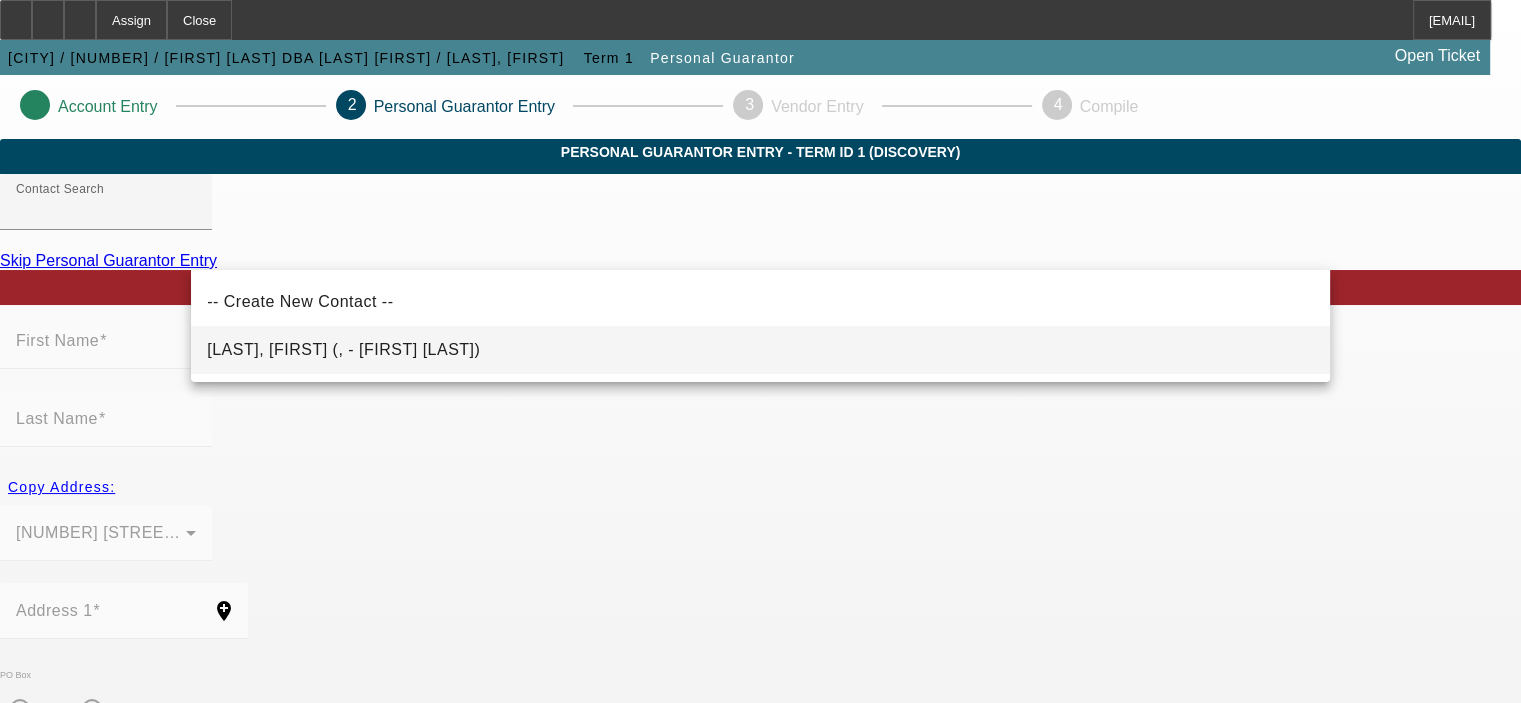 click on "[LAST], [FIRST] (, - [FIRST] [LAST])" at bounding box center (343, 350) 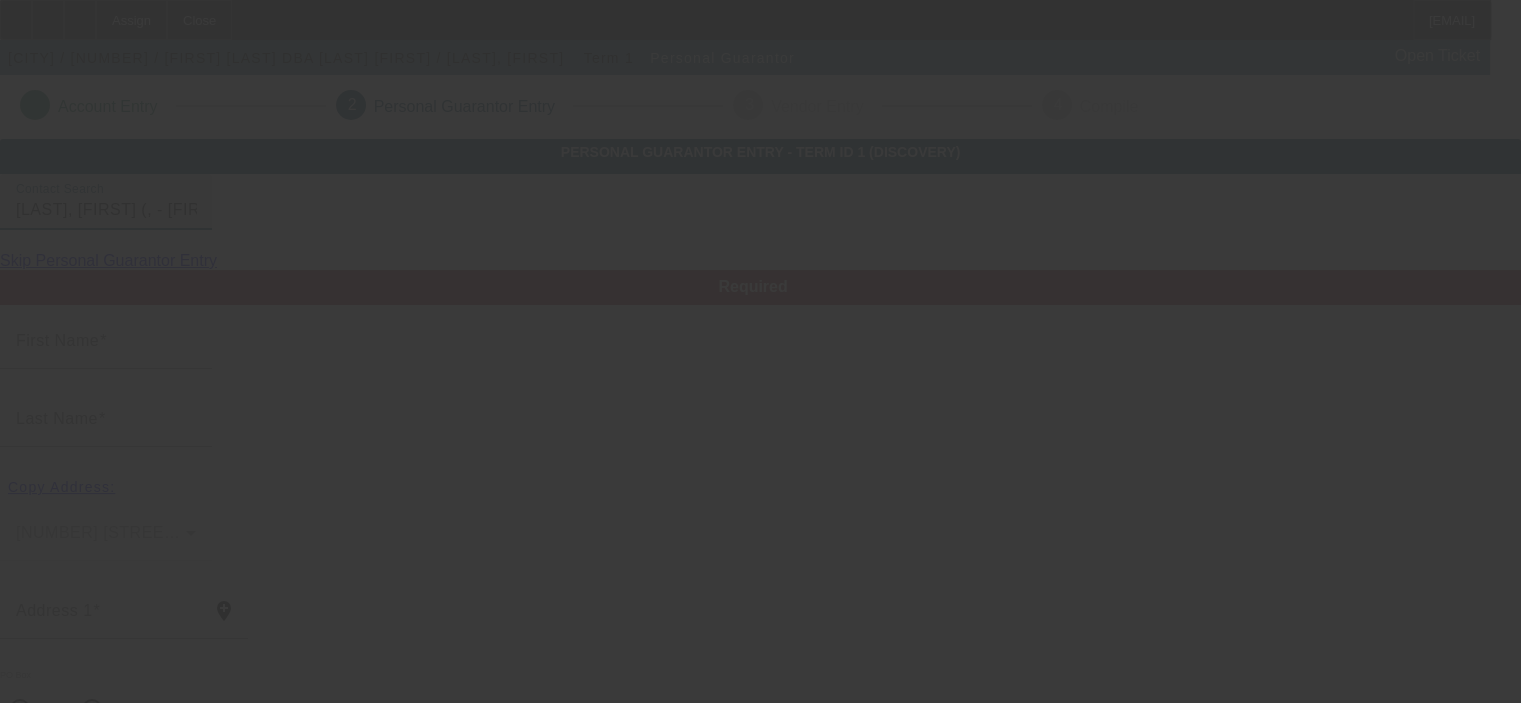 type on "[FIRST]" 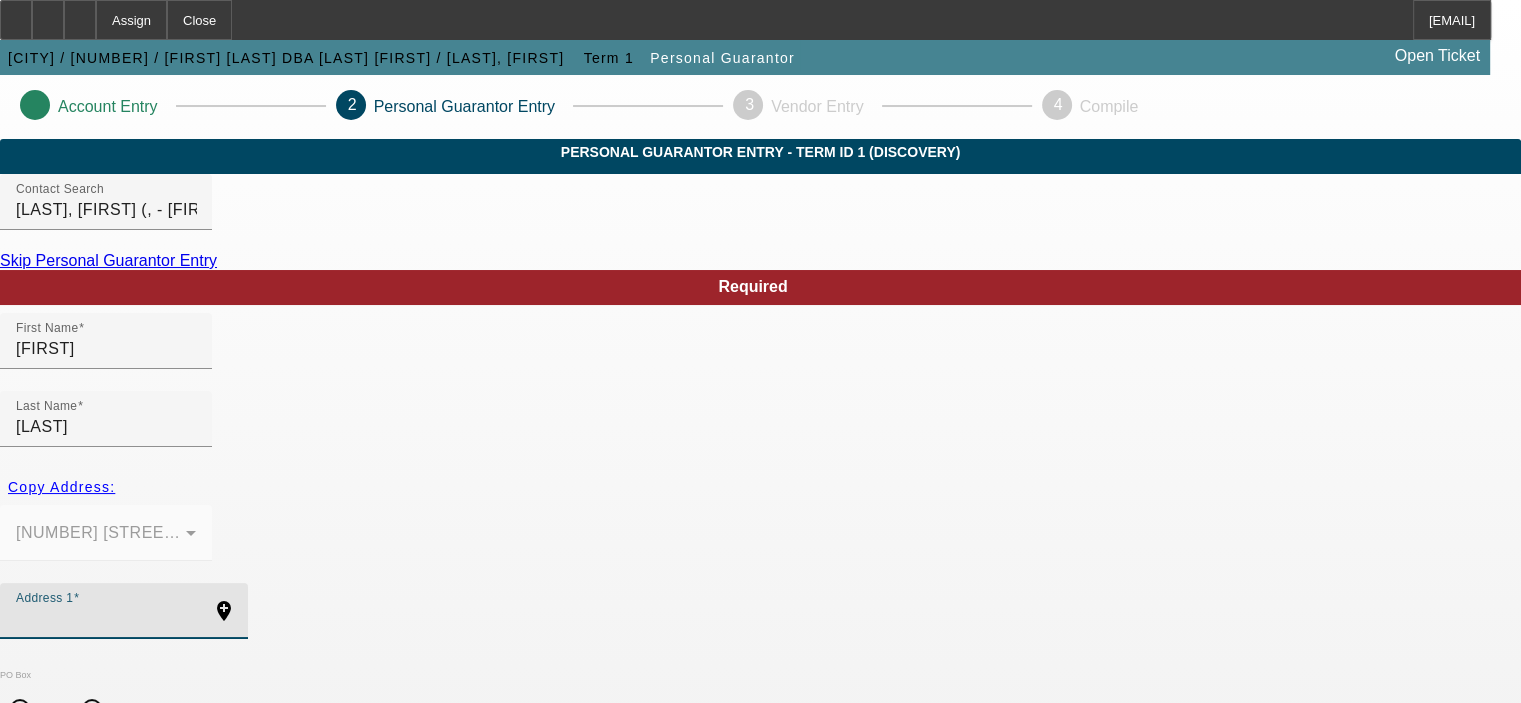 click on "Address 1" at bounding box center [106, 619] 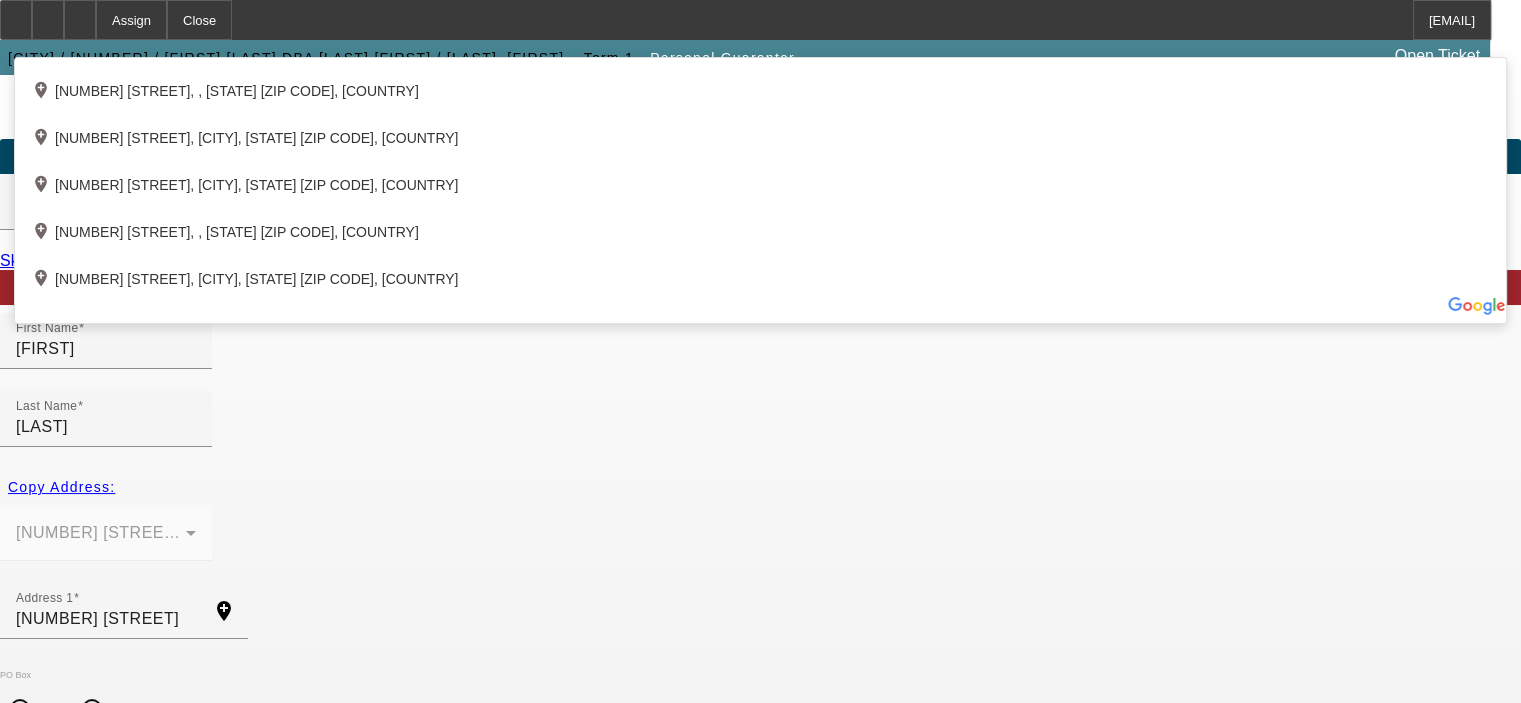 click on "add_location [NUMBER] [STREET] [CITY], [STATE] [ZIP CODE], [COUNTRY]" 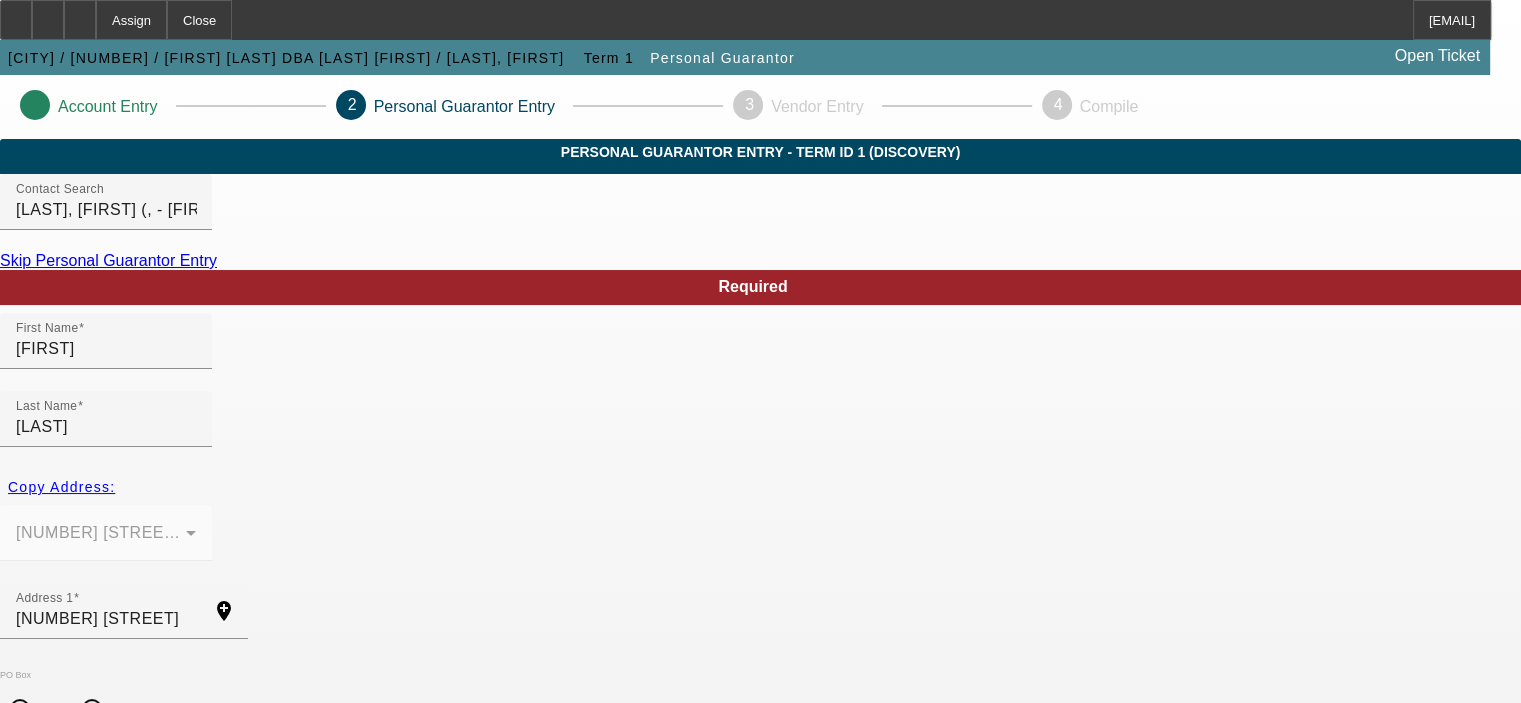 scroll, scrollTop: 100, scrollLeft: 0, axis: vertical 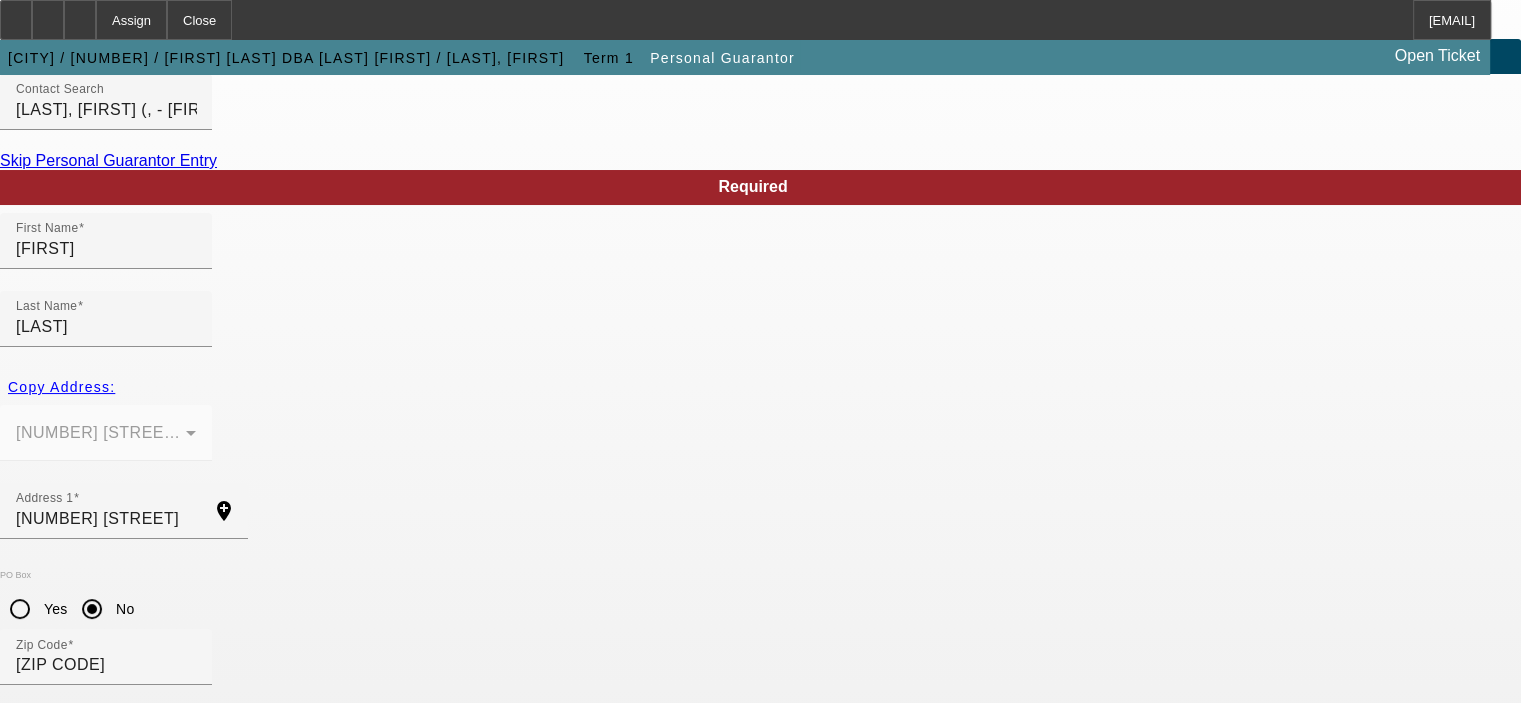 click on "Mobile Phone" at bounding box center (106, 1644) 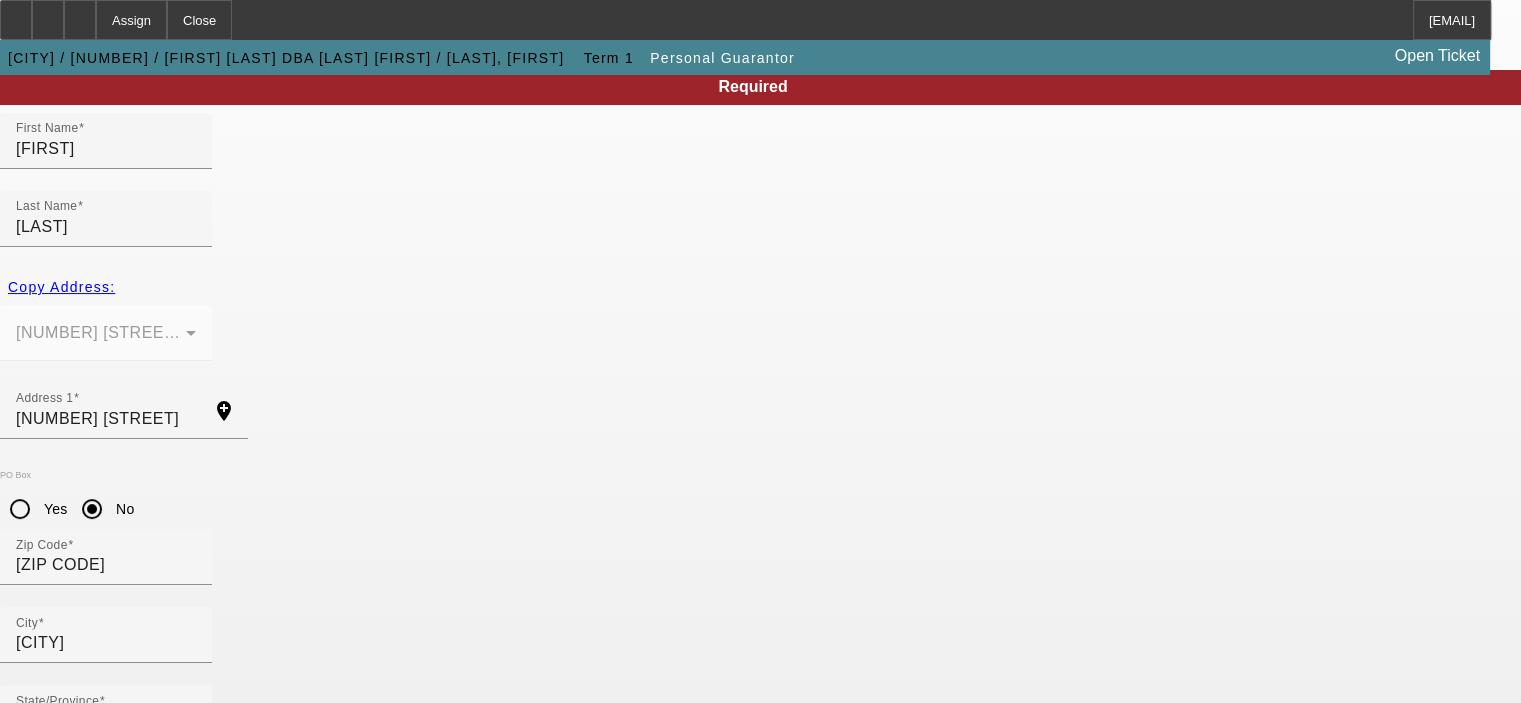 type on "([AREA CODE]) [PHONE]" 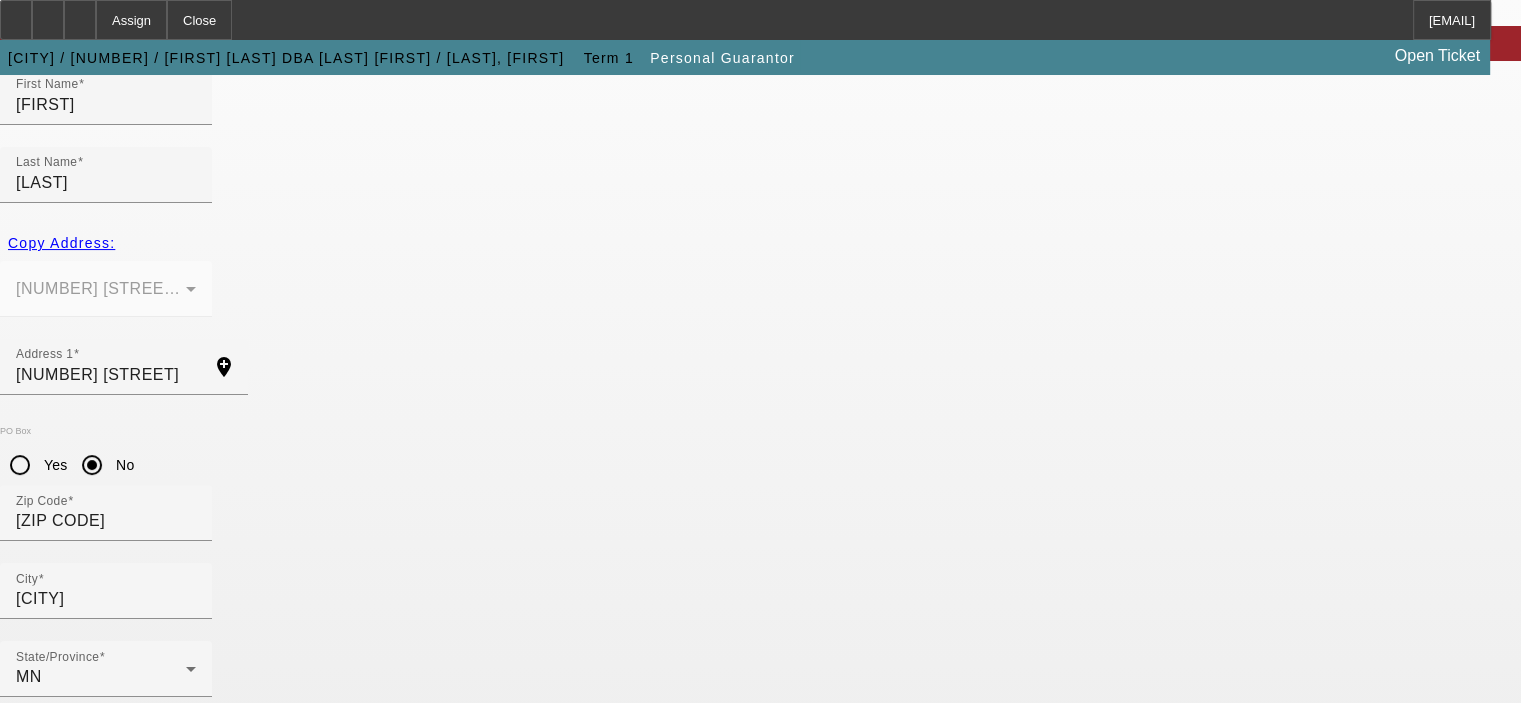 scroll, scrollTop: 269, scrollLeft: 0, axis: vertical 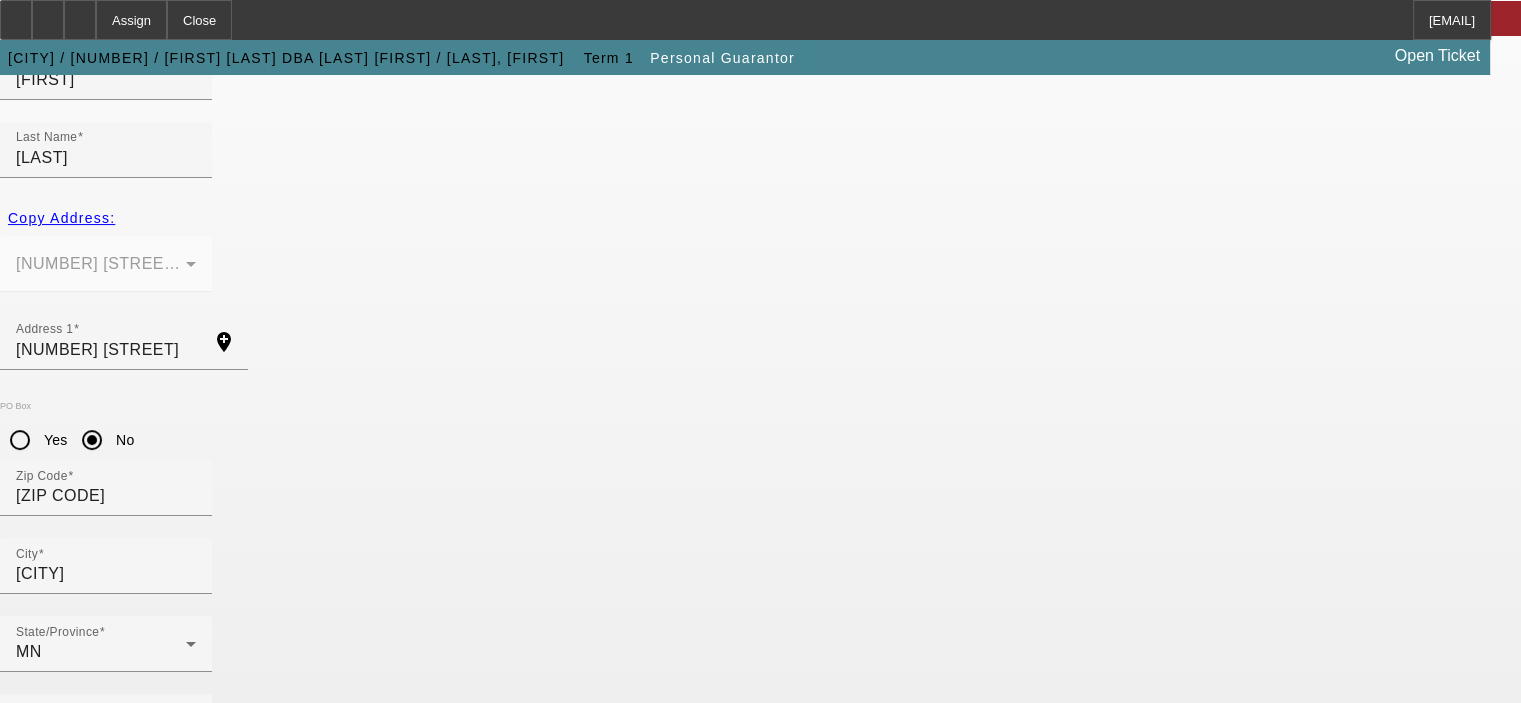click on "Submit" 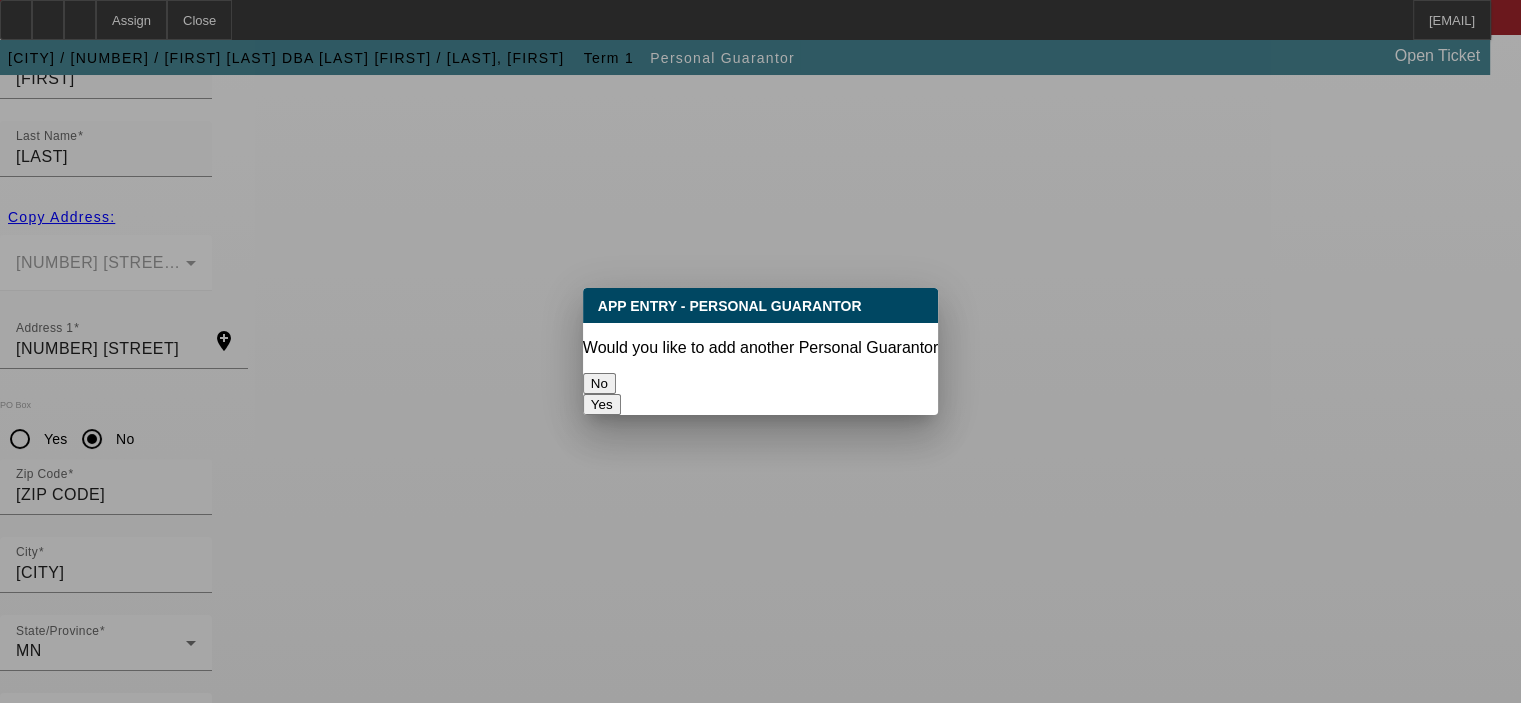 scroll, scrollTop: 0, scrollLeft: 0, axis: both 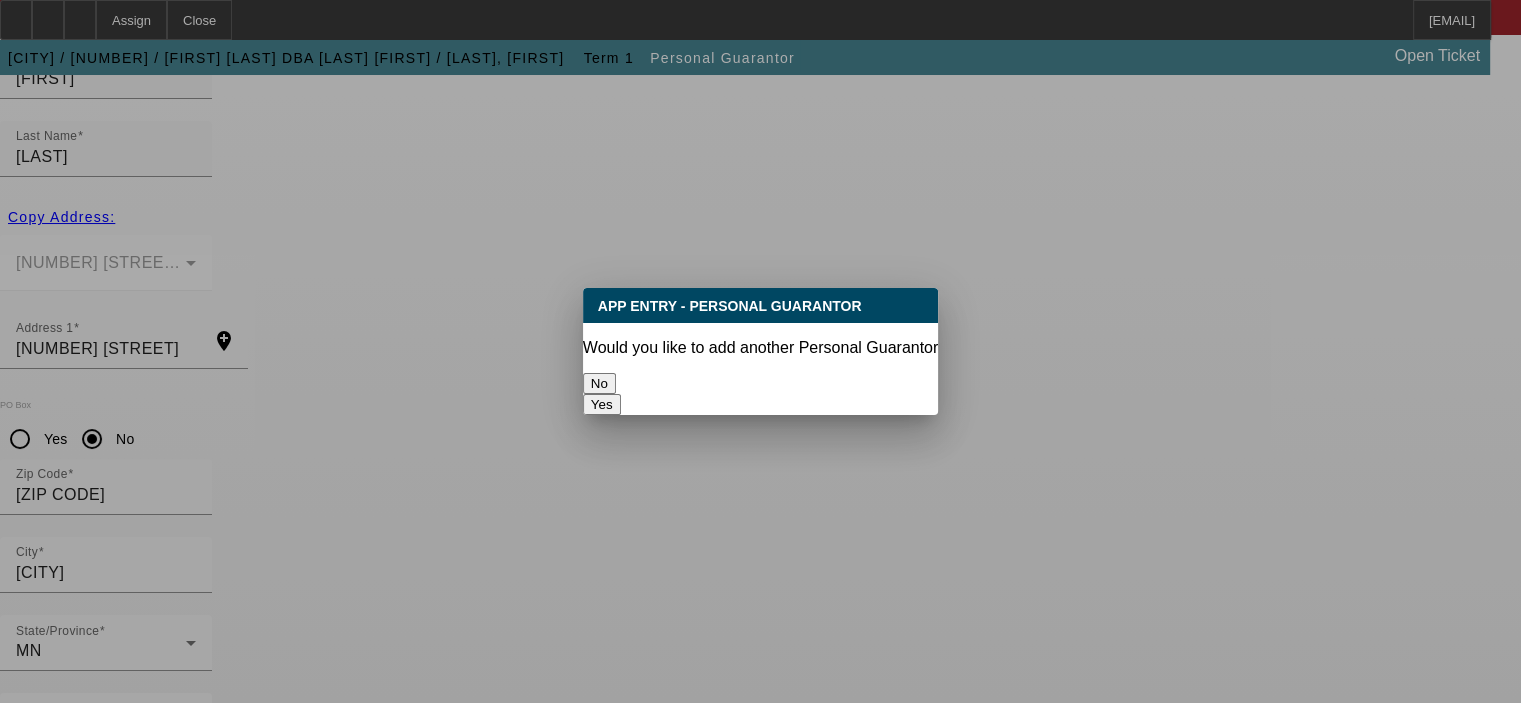 click on "No" at bounding box center [599, 383] 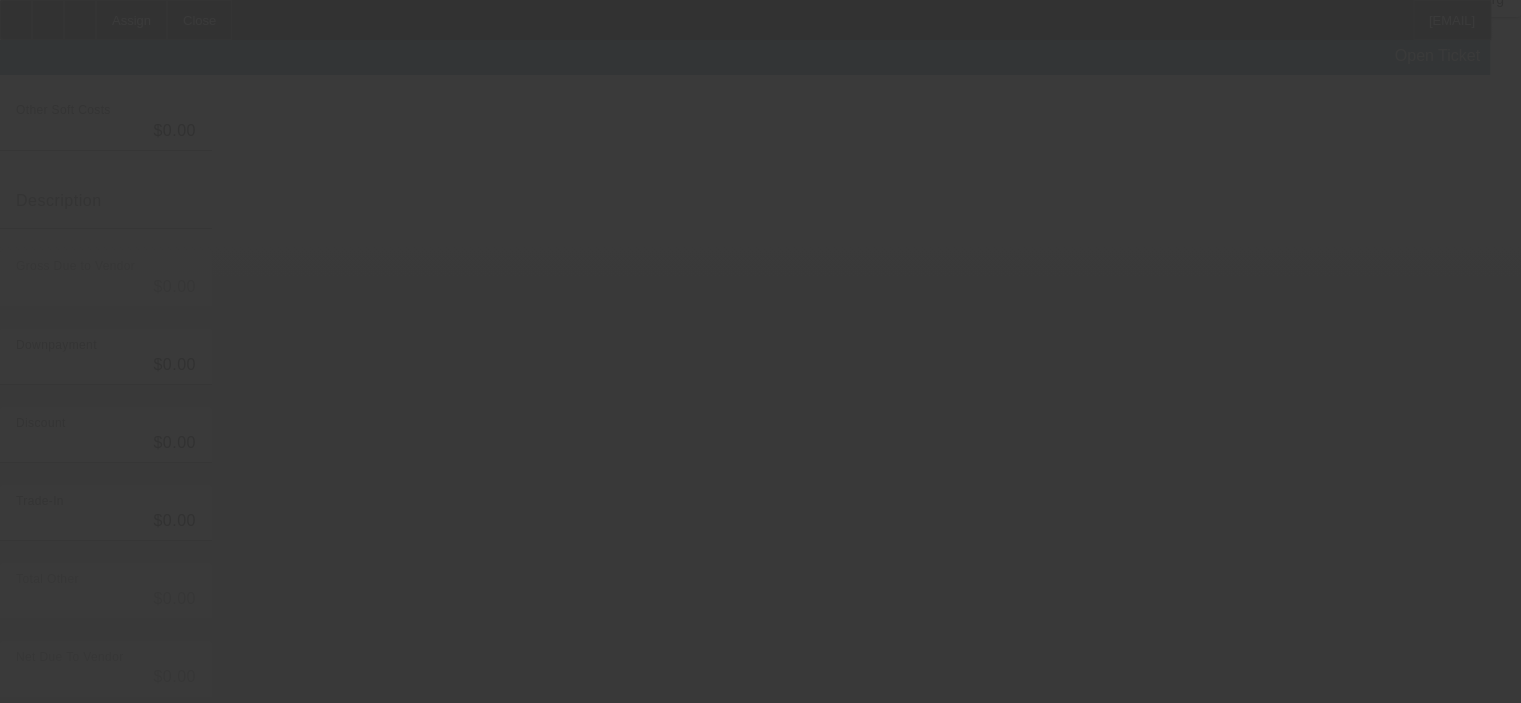 scroll, scrollTop: 0, scrollLeft: 0, axis: both 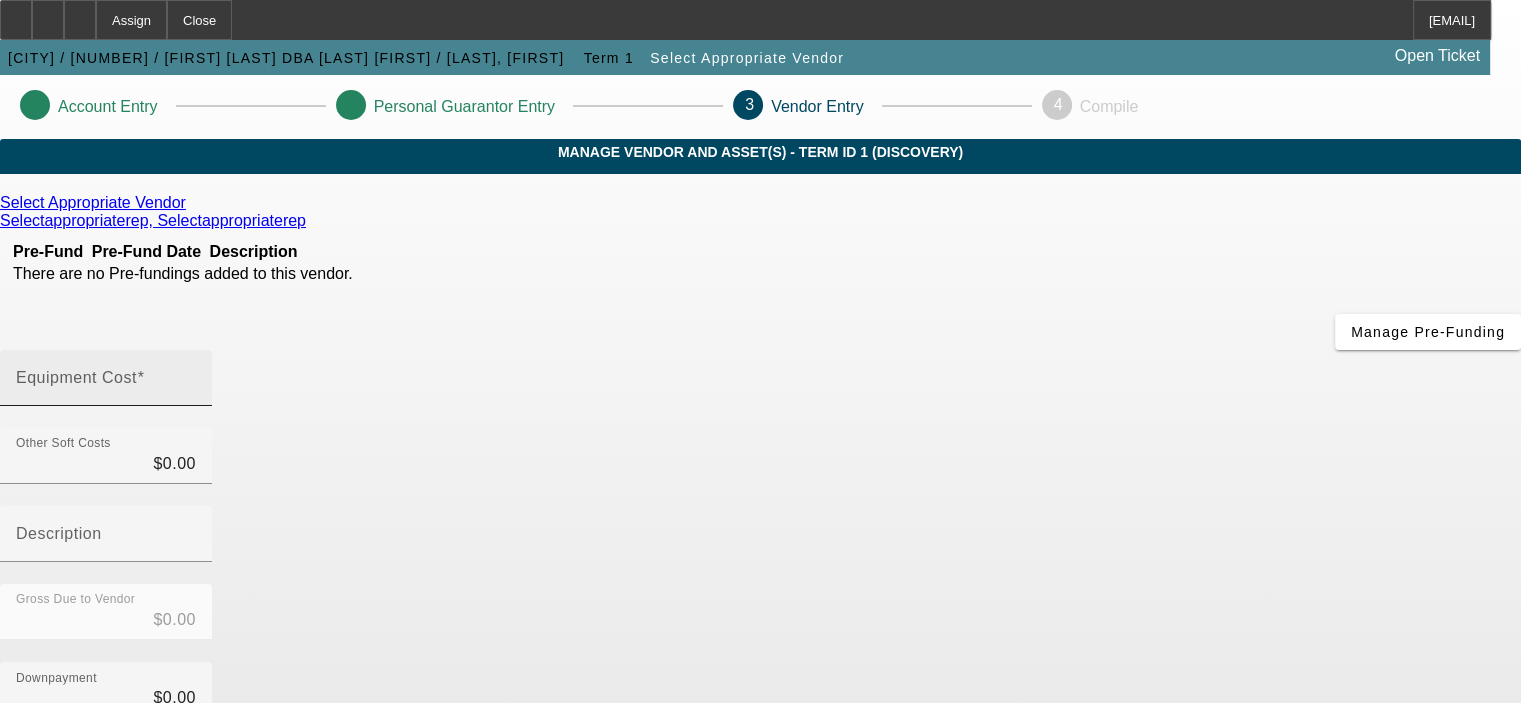 click on "Equipment Cost" at bounding box center [76, 377] 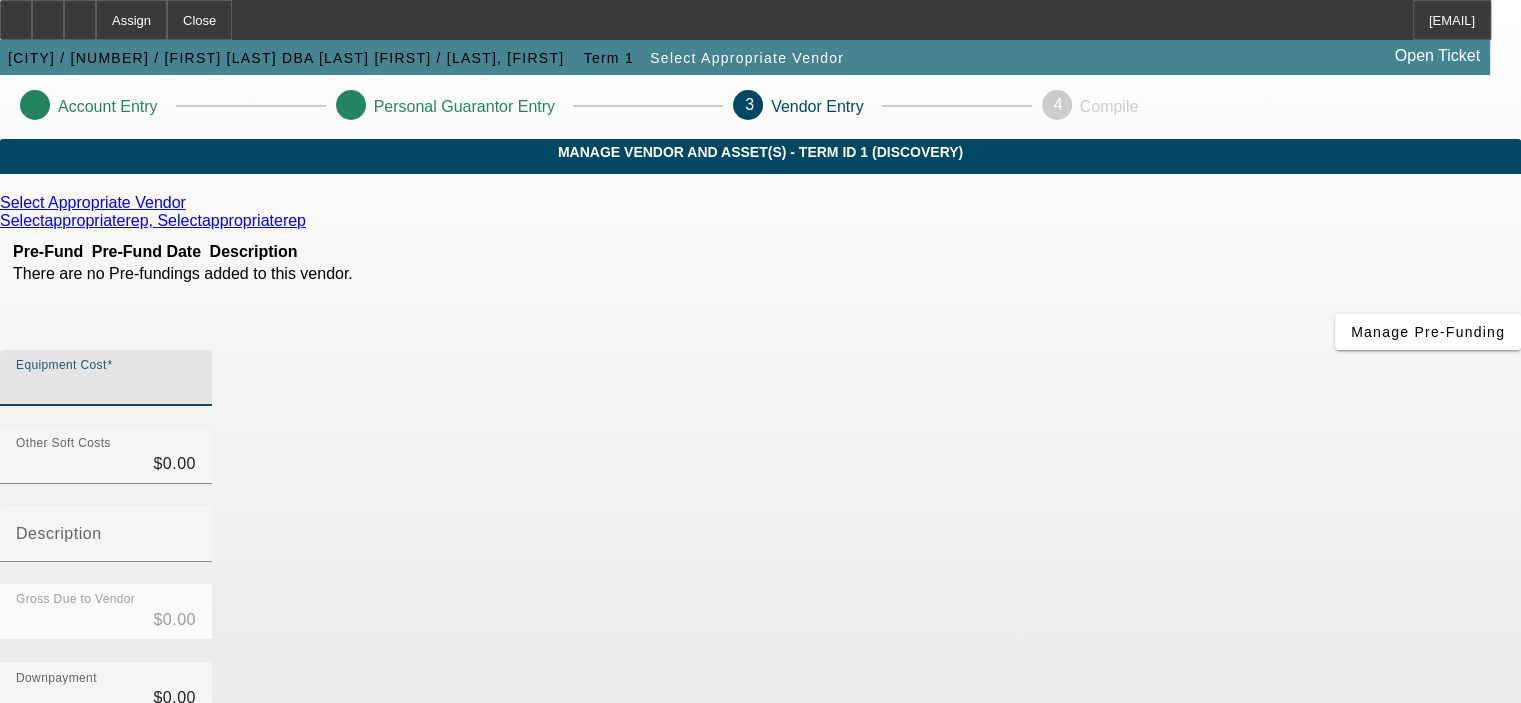 type on "1" 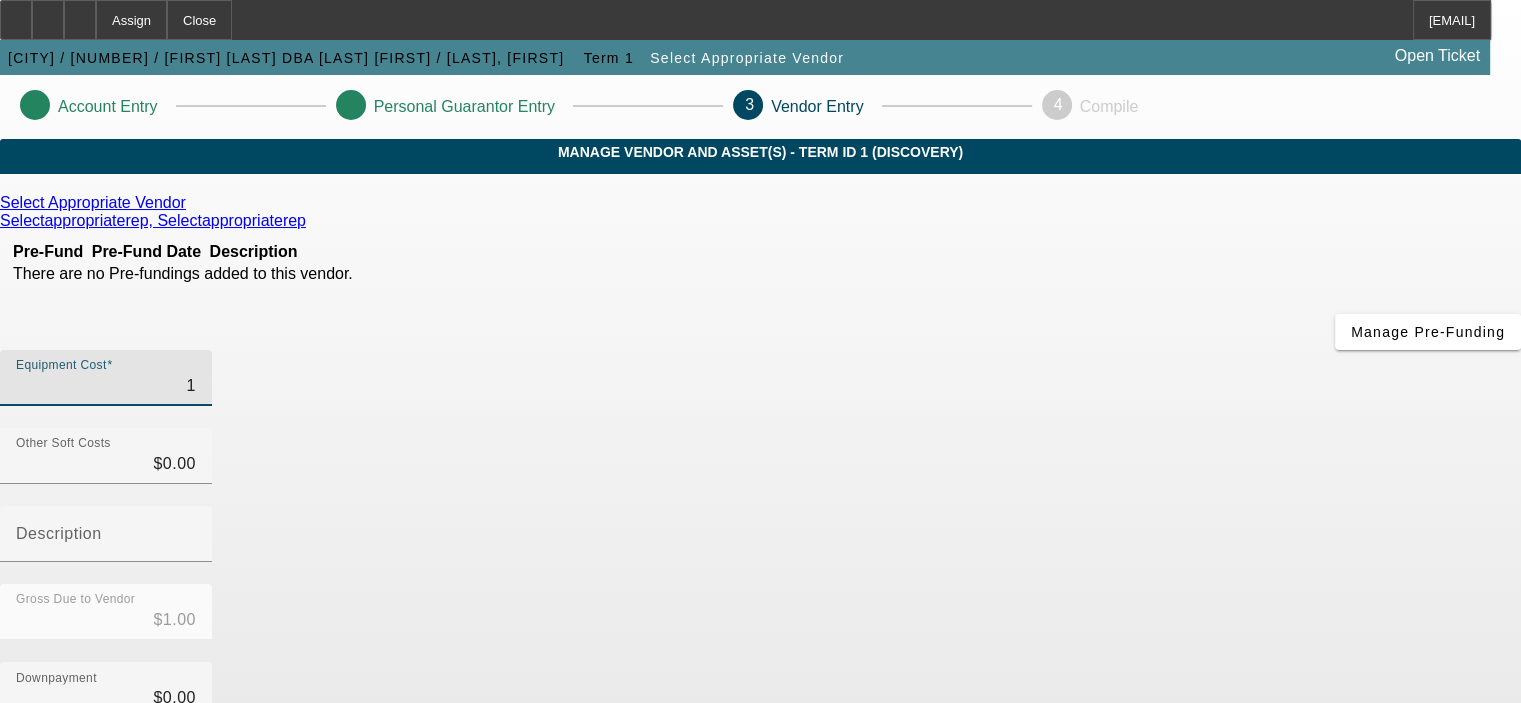 type on "13" 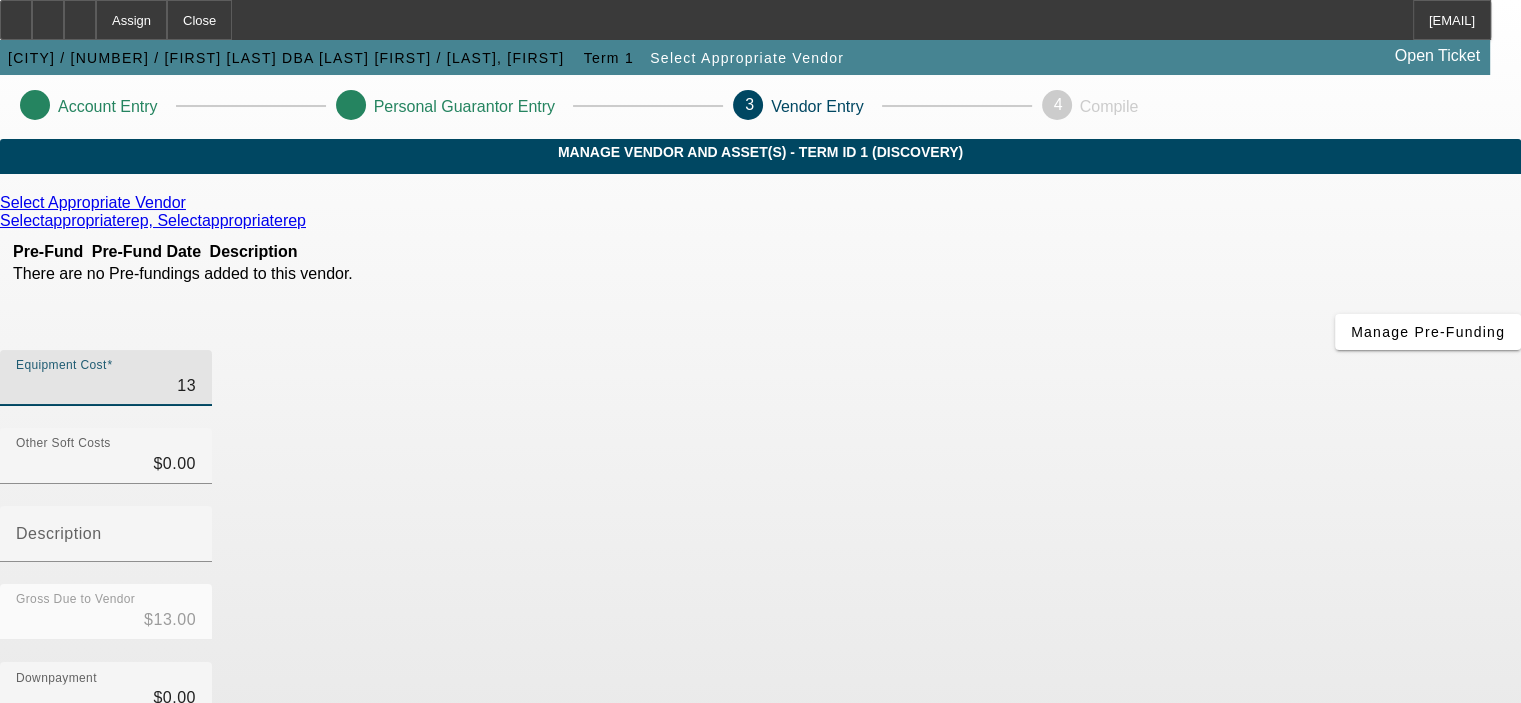 type on "139" 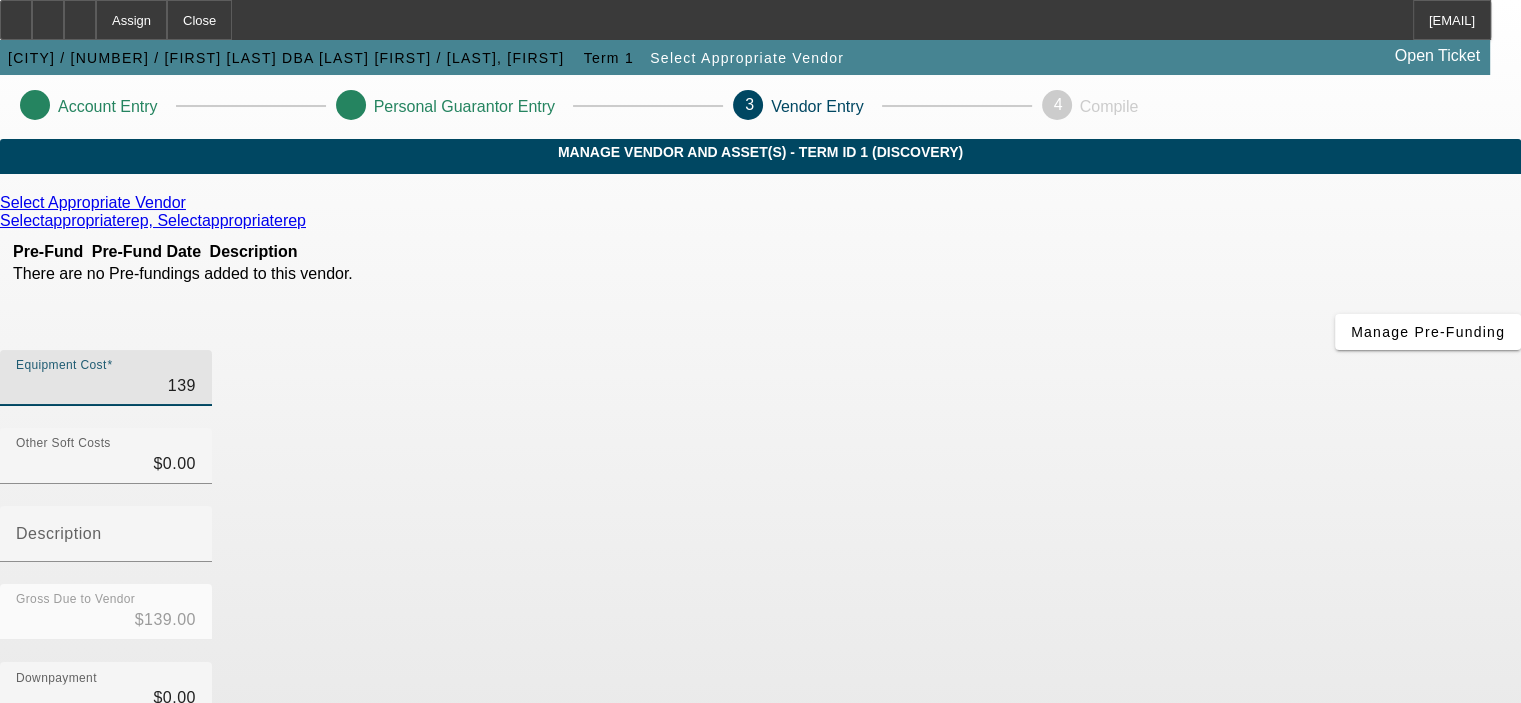 type on "1390" 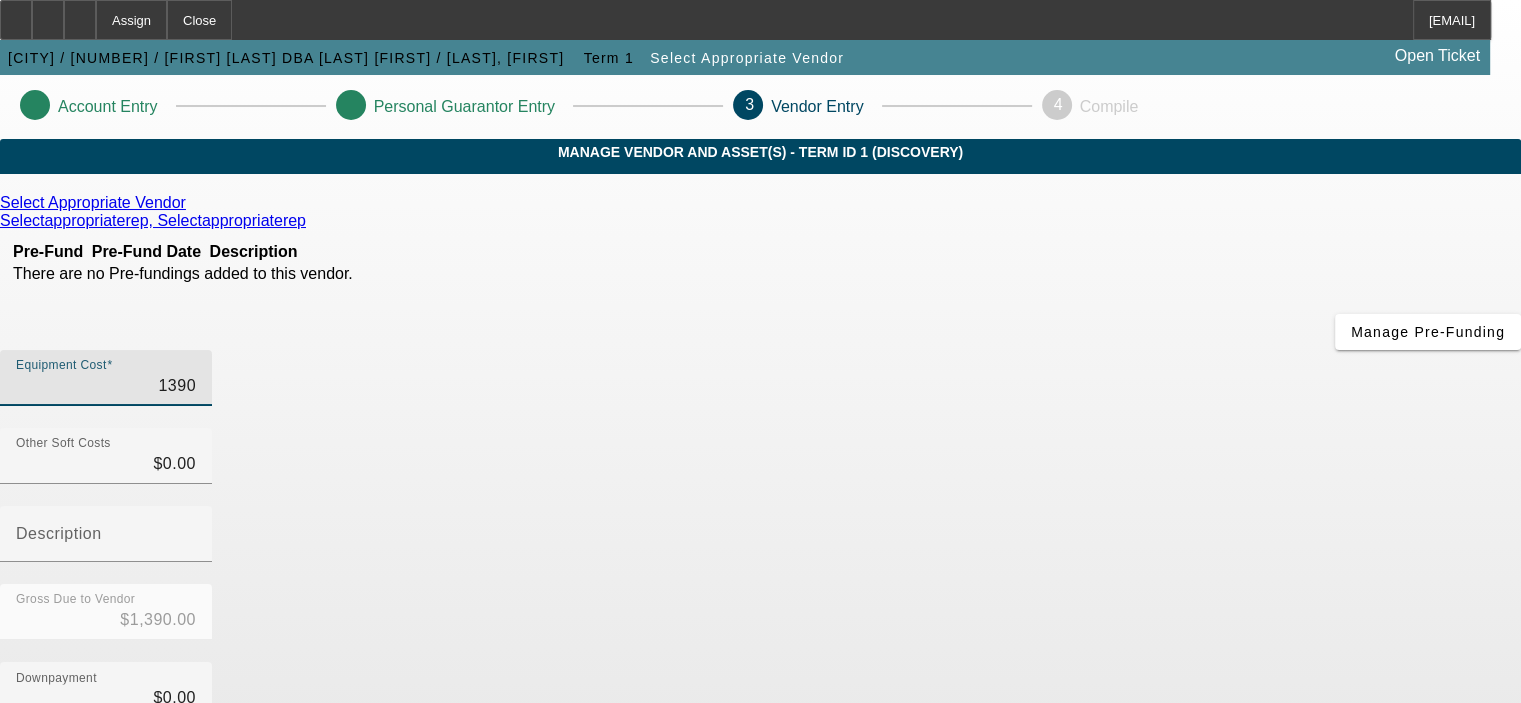 type on "13900" 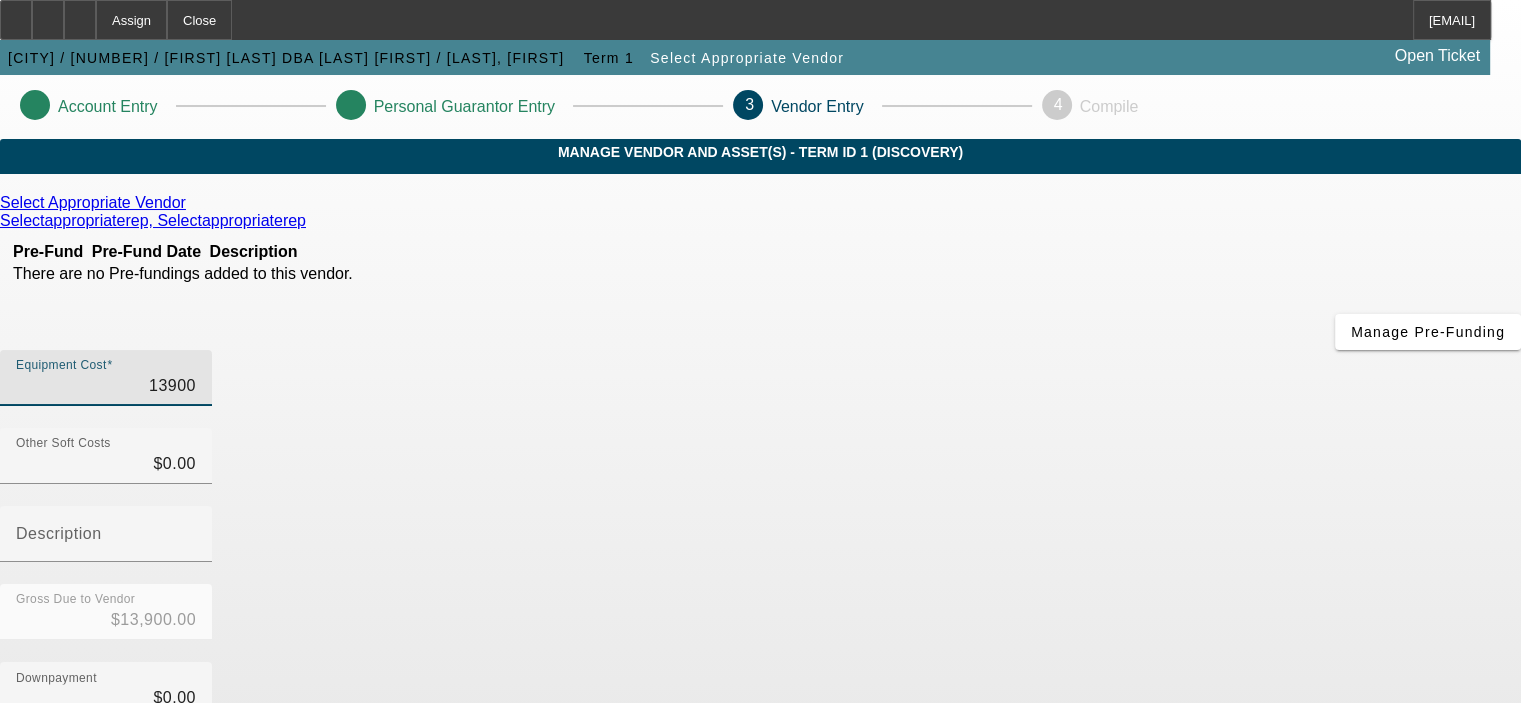 type on "[NUMBER]" 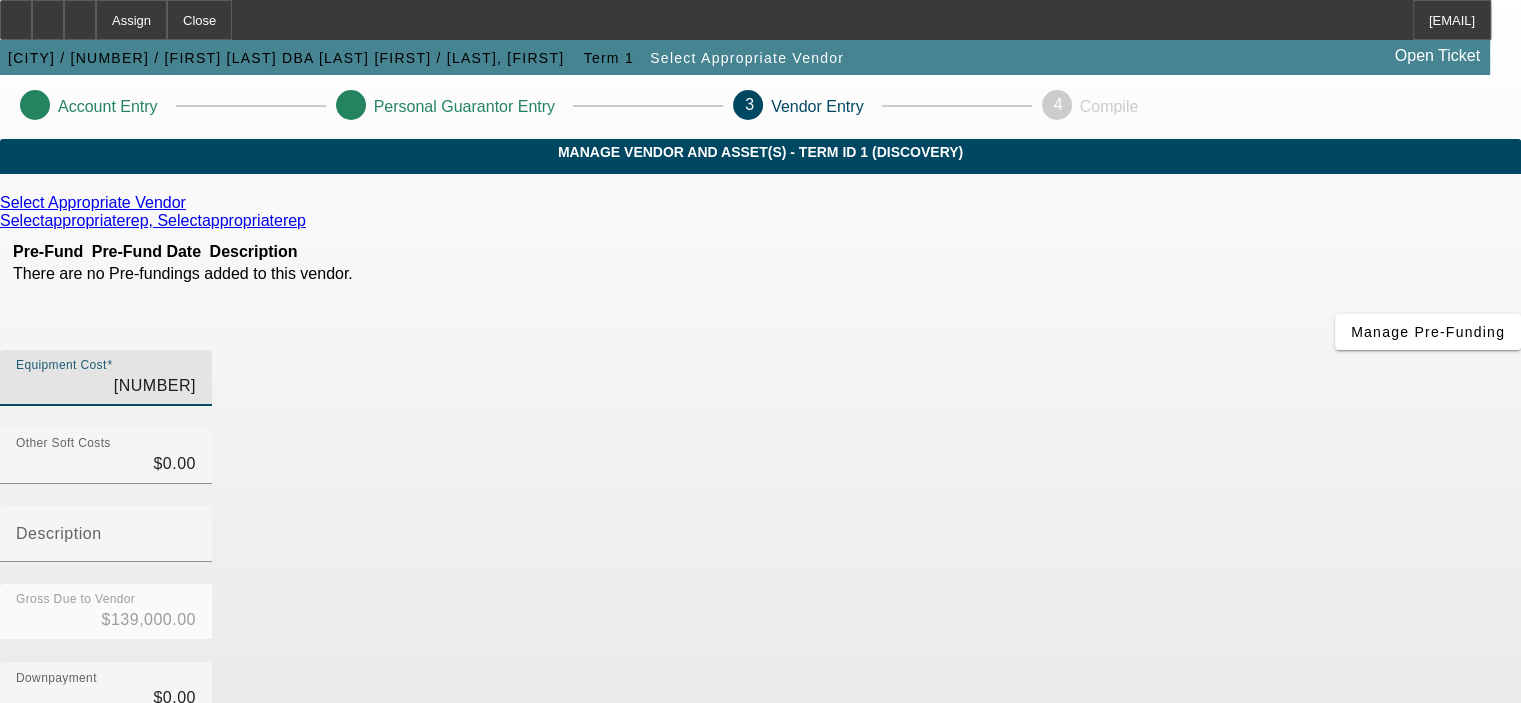 type on "$139,000.00" 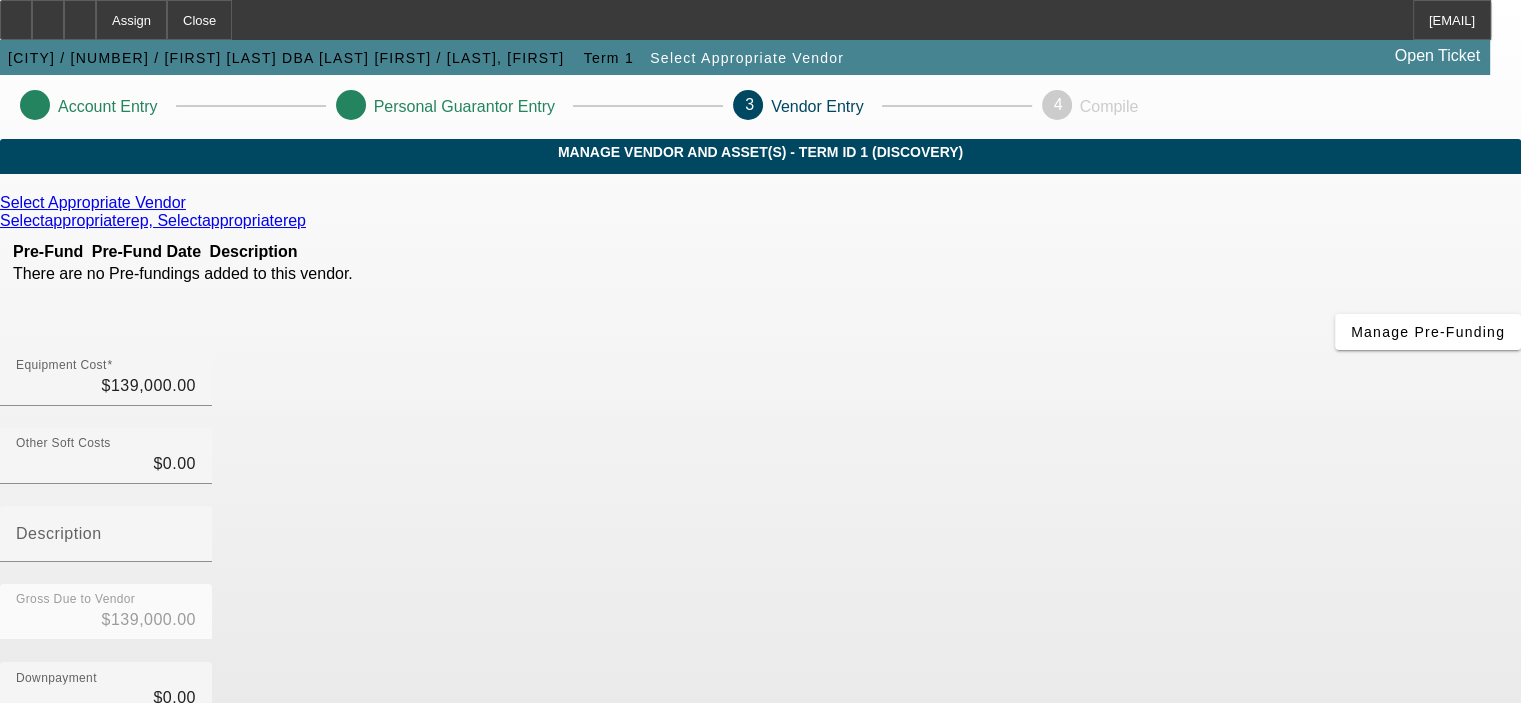 click on "Downpayment
$0.00" at bounding box center (760, 701) 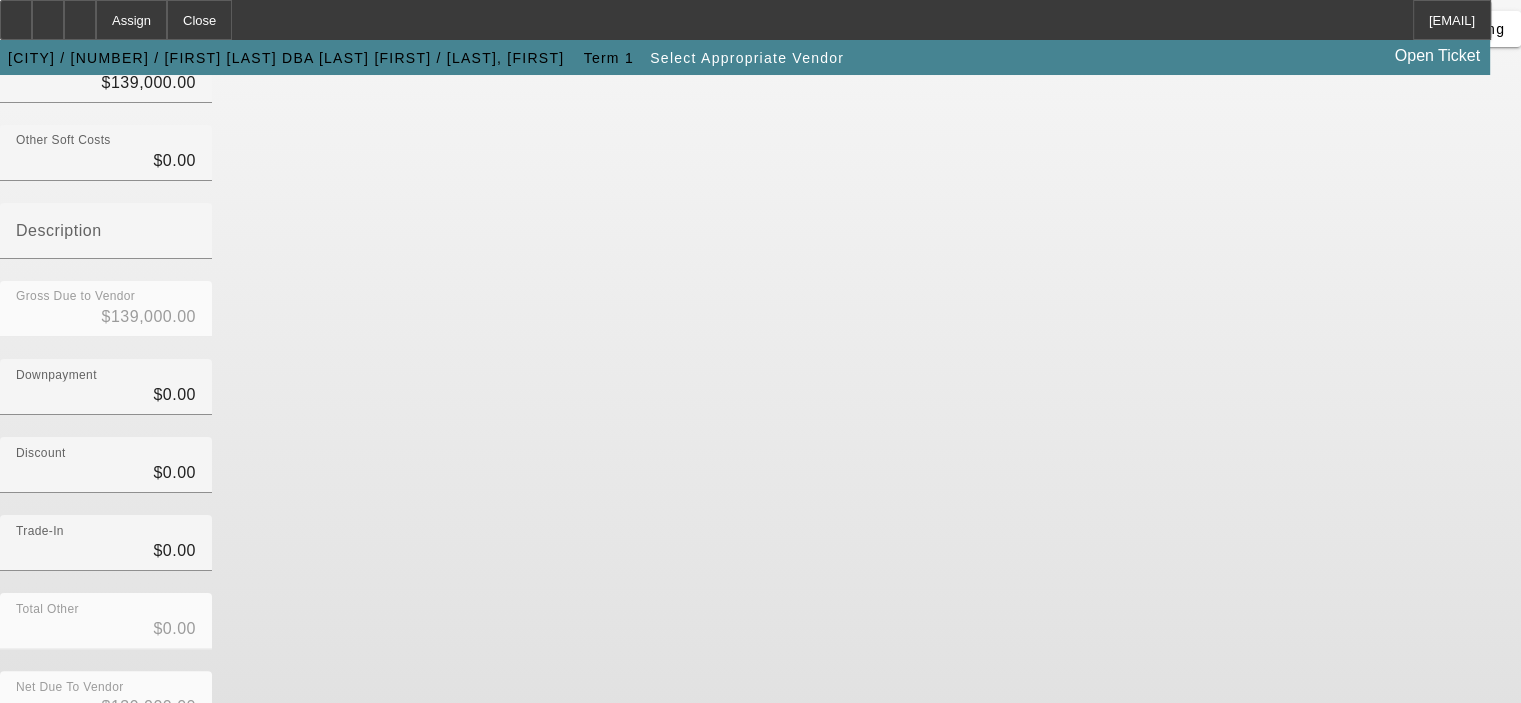 scroll, scrollTop: 304, scrollLeft: 0, axis: vertical 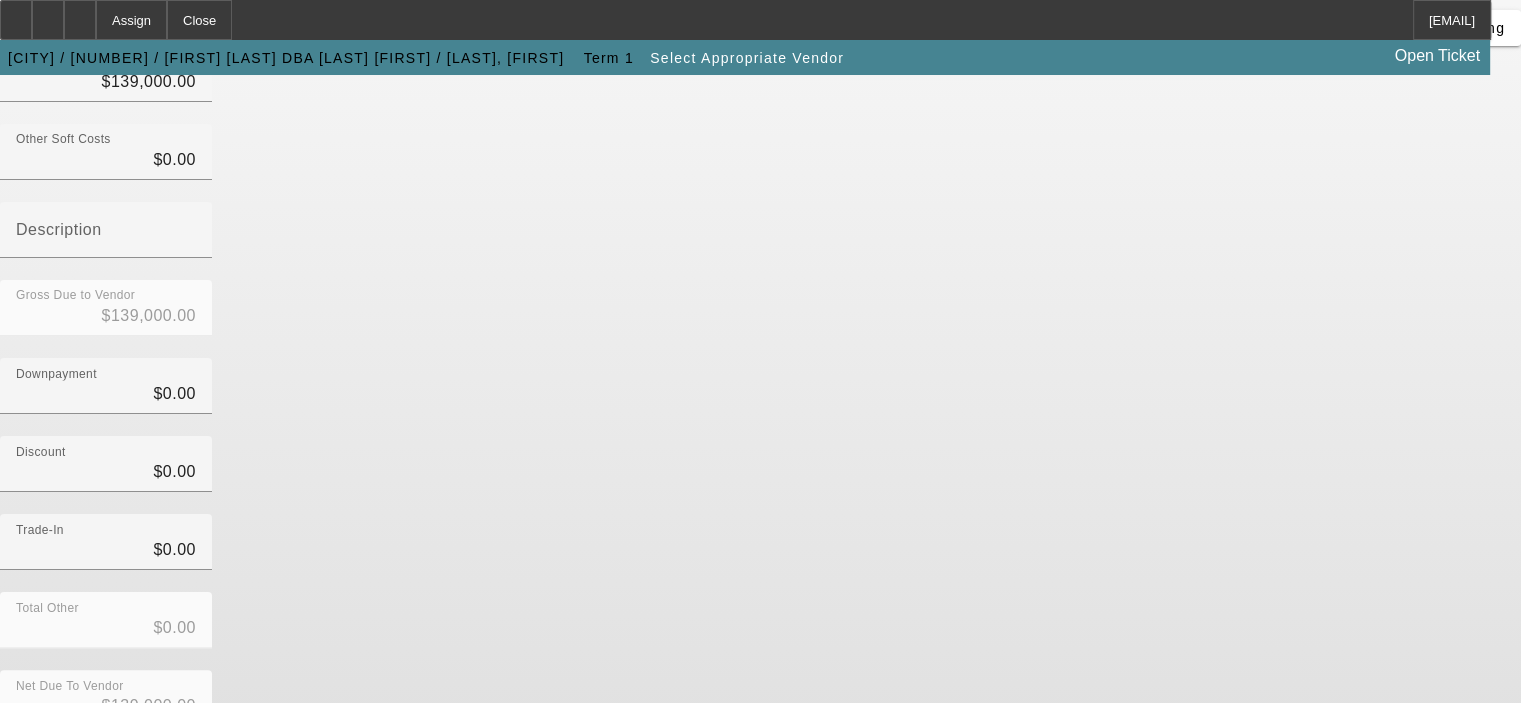 click on "Submit" at bounding box center (28, 758) 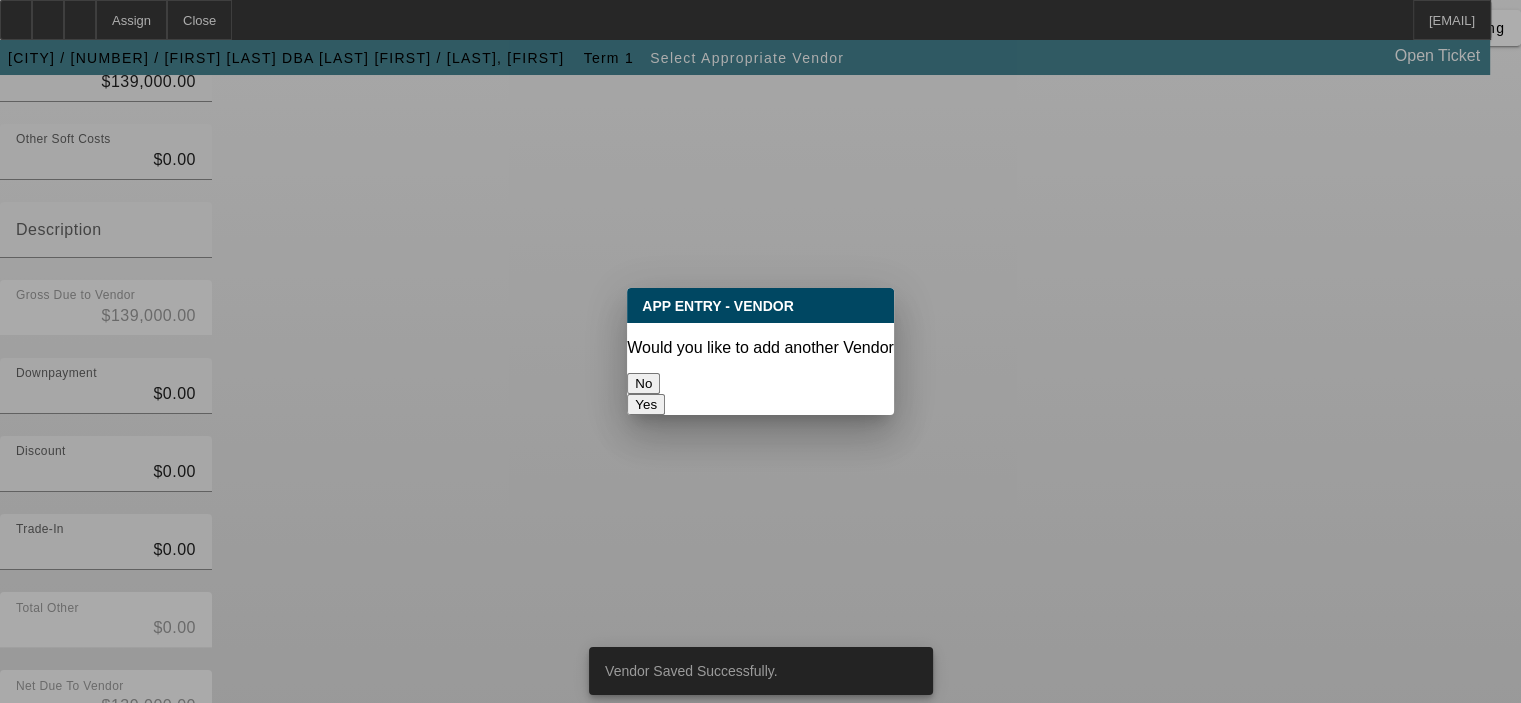 scroll, scrollTop: 0, scrollLeft: 0, axis: both 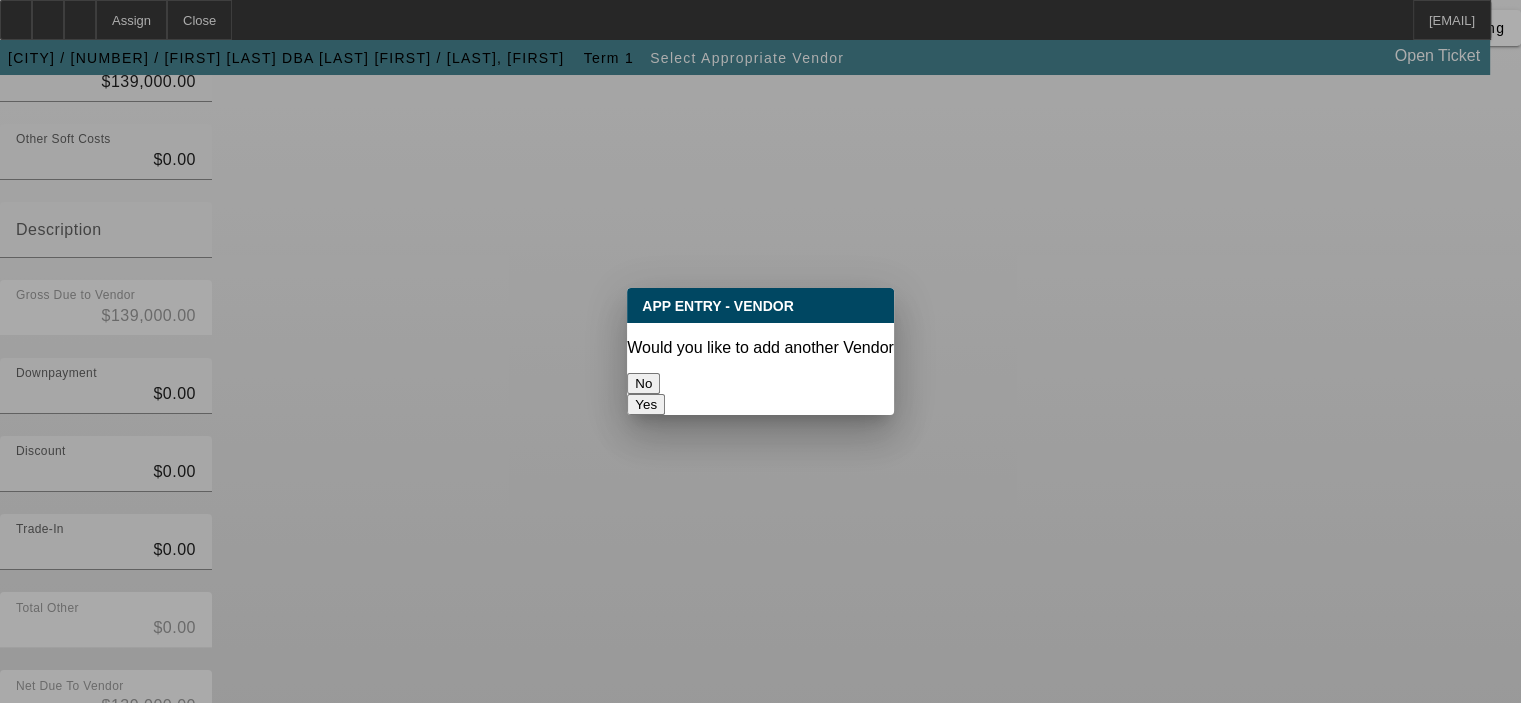 click on "No" at bounding box center (643, 383) 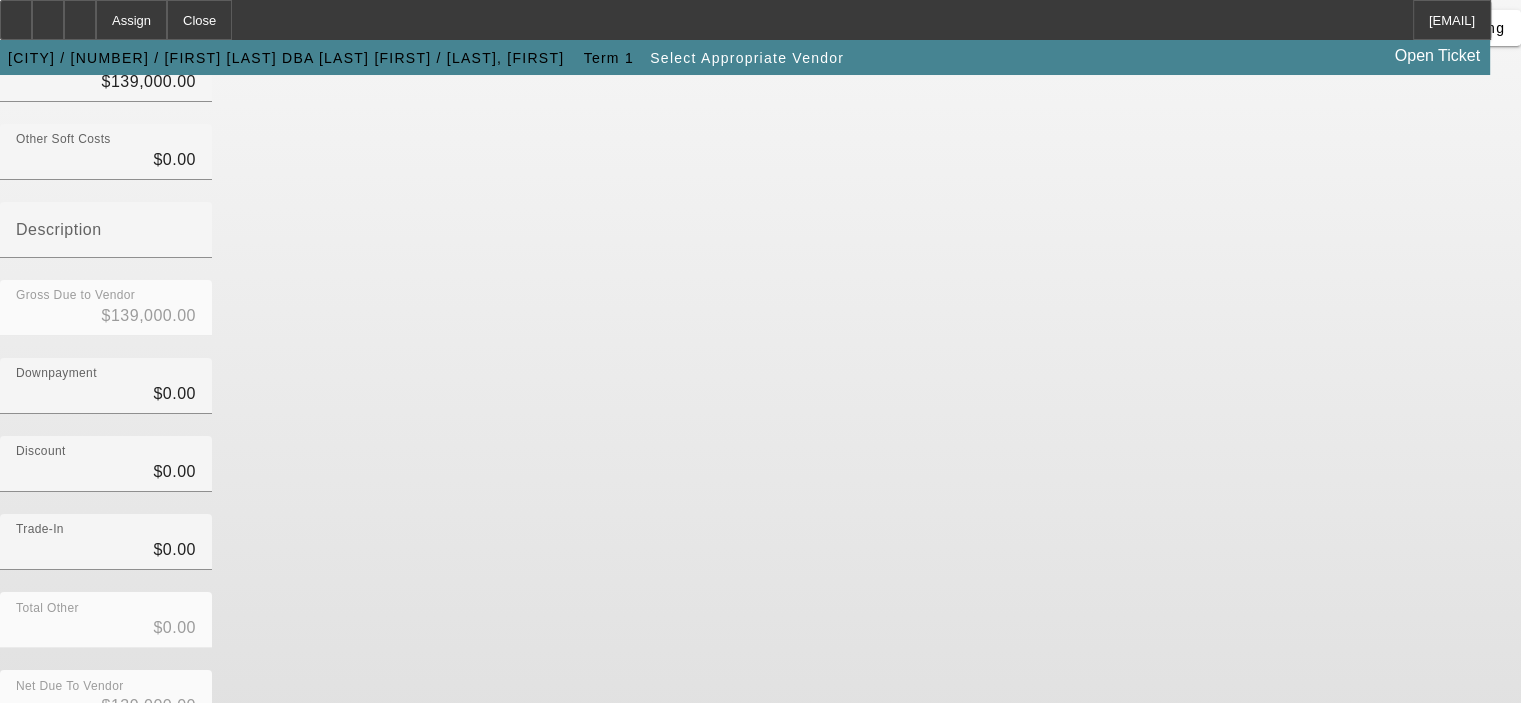 scroll, scrollTop: 304, scrollLeft: 0, axis: vertical 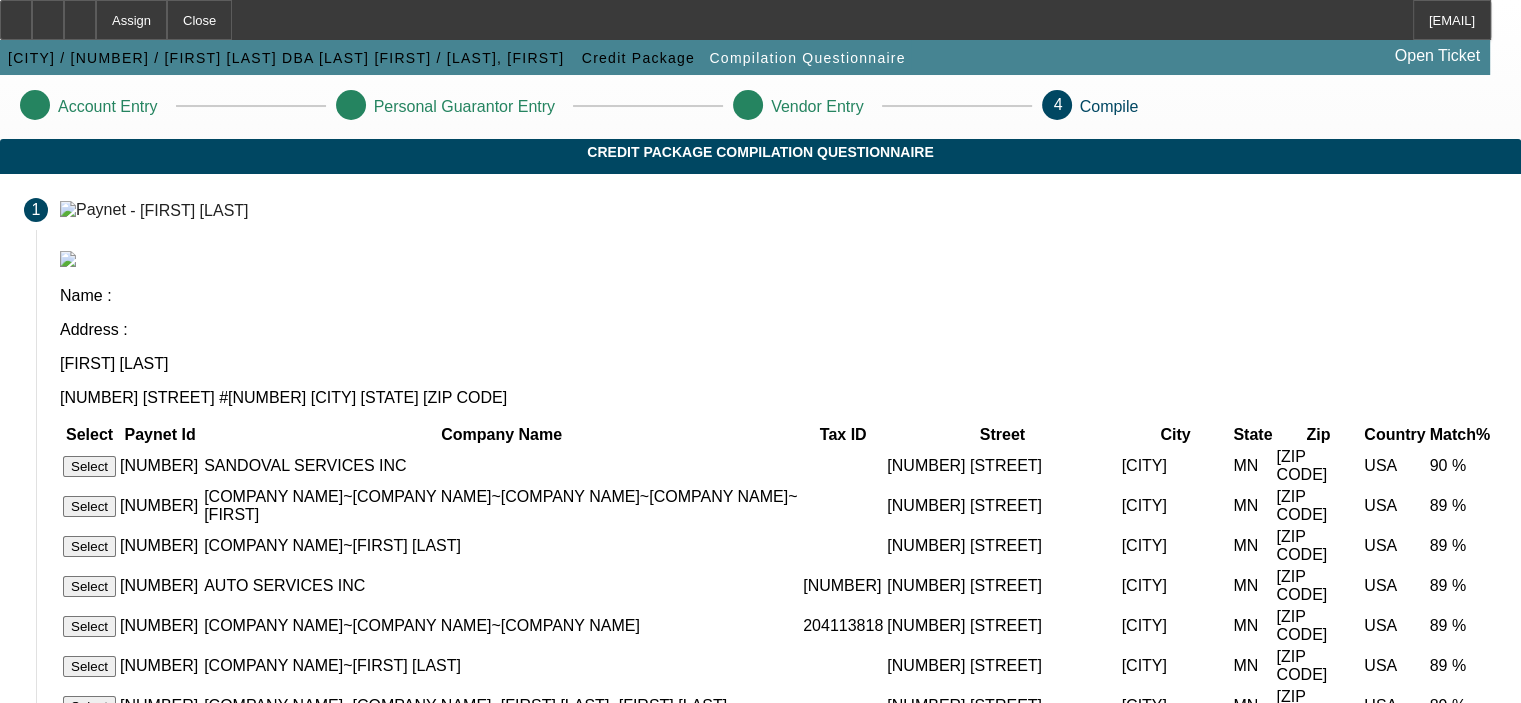 click on "Select" at bounding box center [89, 466] 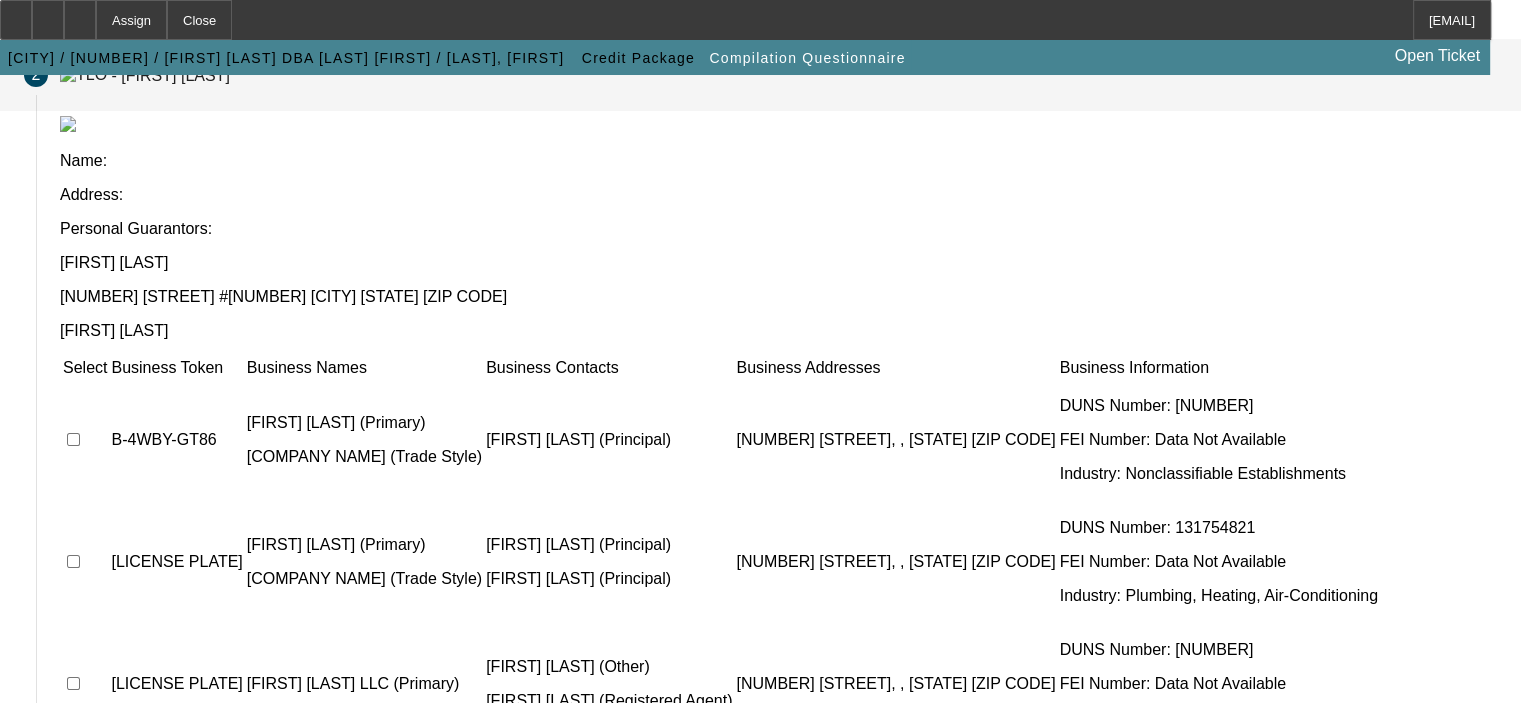 scroll, scrollTop: 203, scrollLeft: 0, axis: vertical 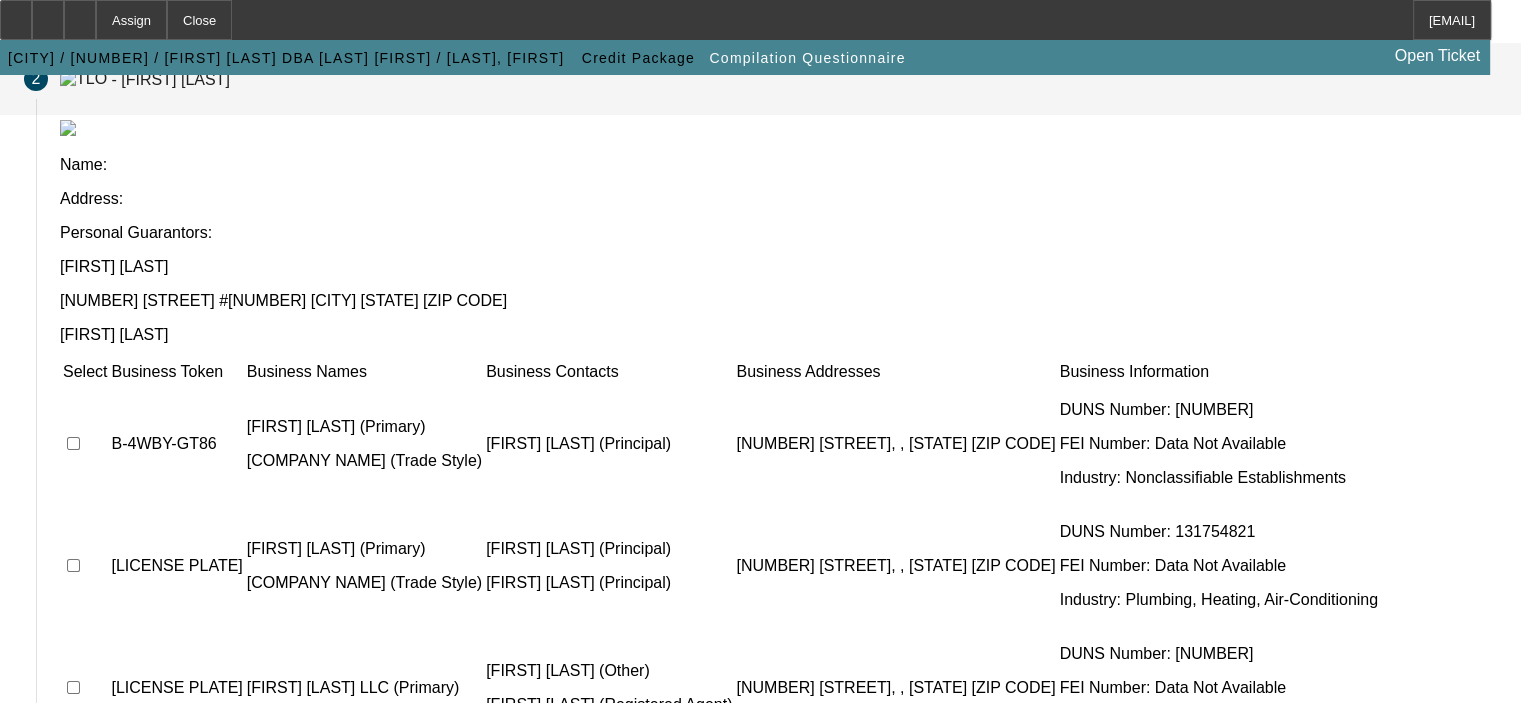 click at bounding box center (73, 443) 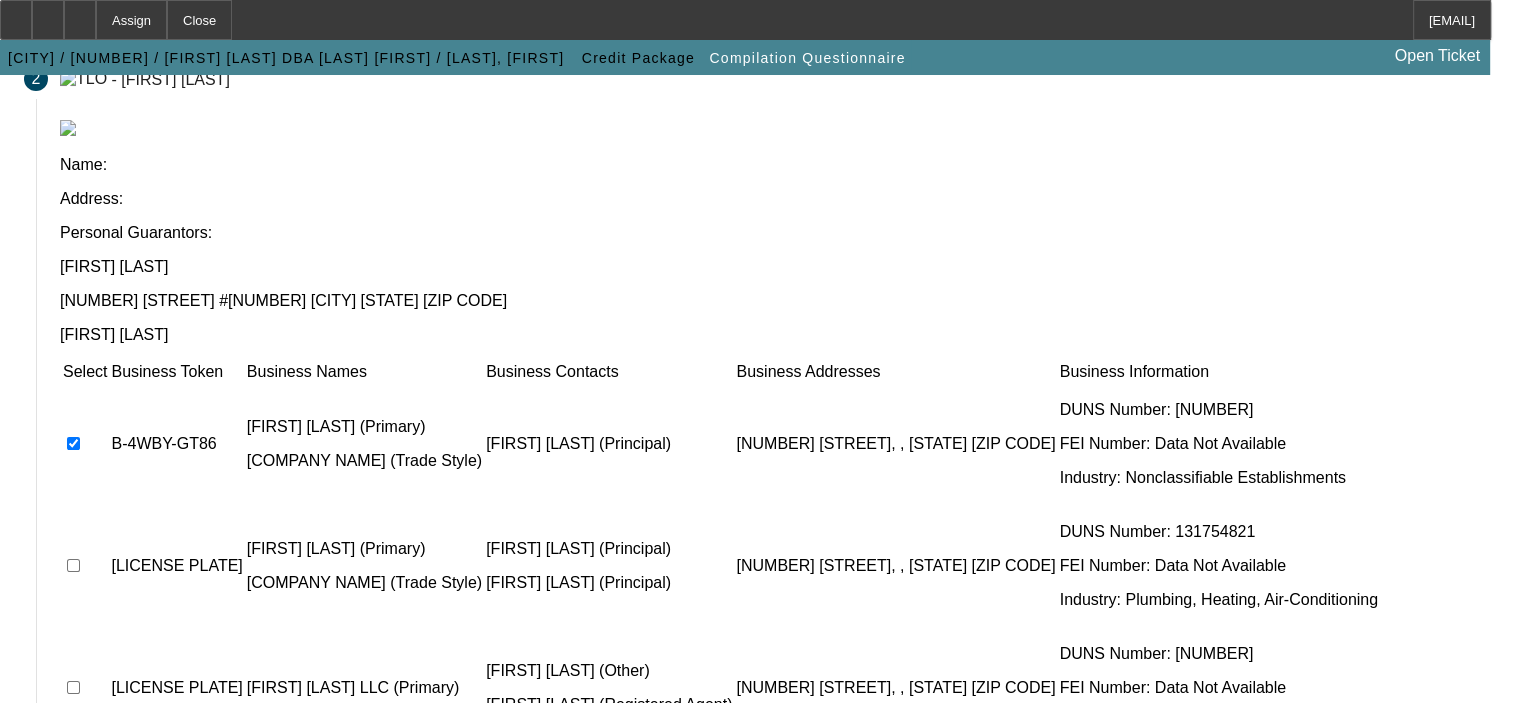 click at bounding box center (73, 565) 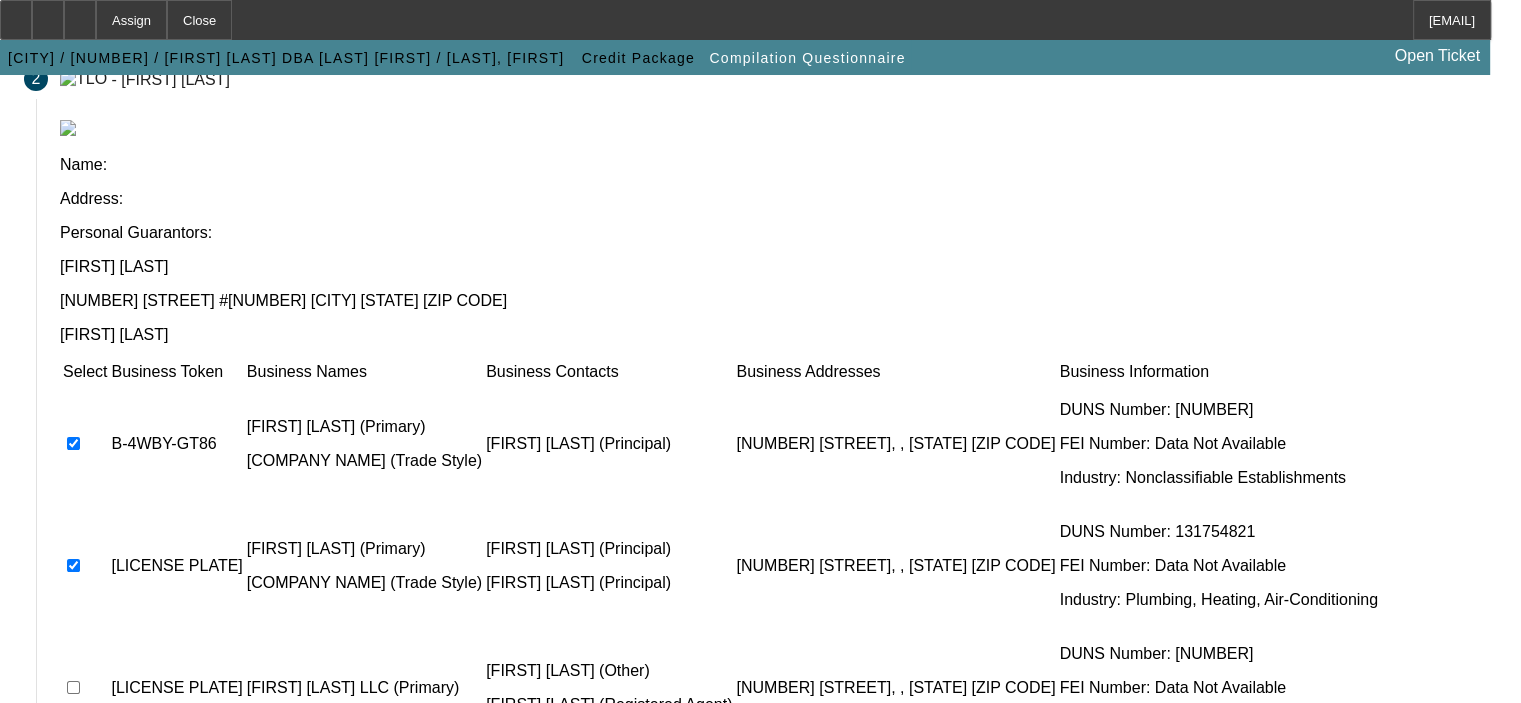 click at bounding box center [73, 687] 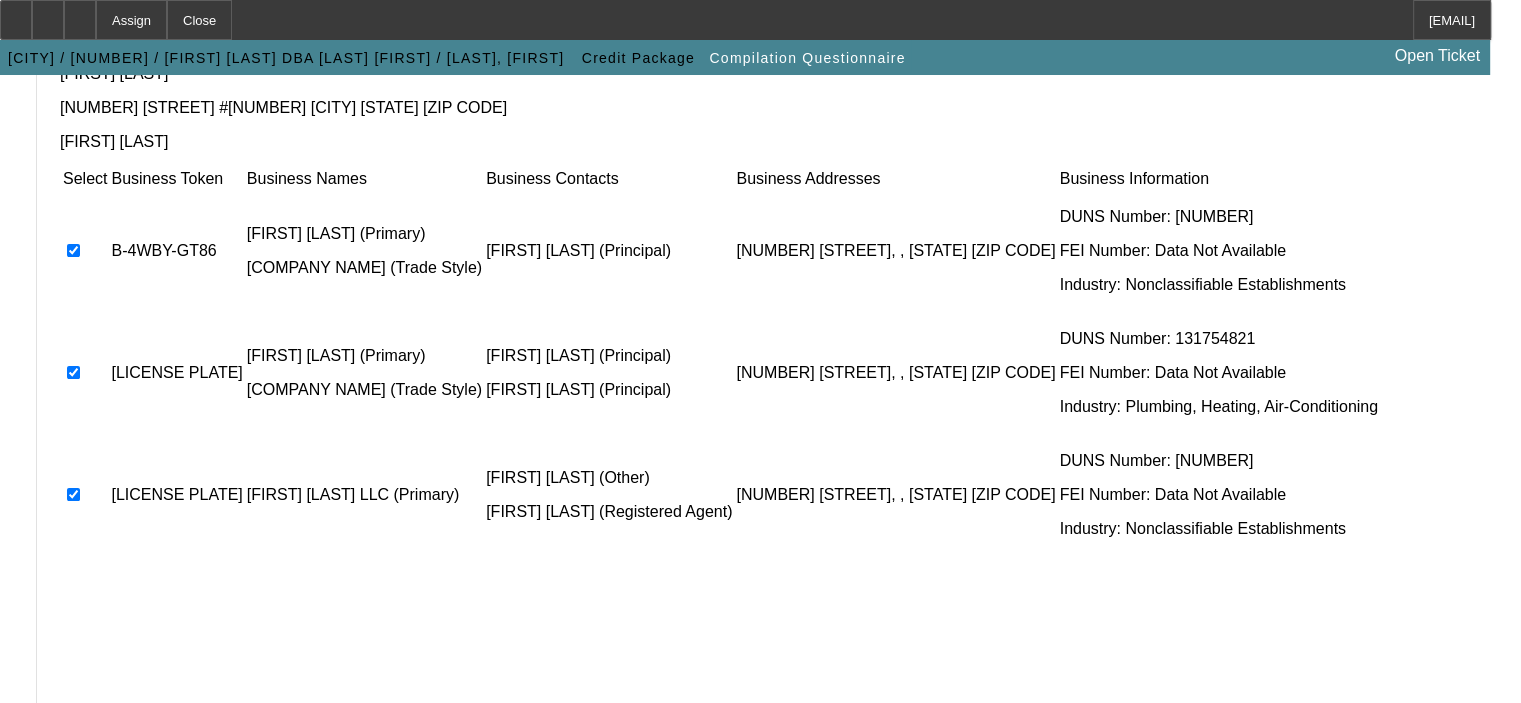 scroll, scrollTop: 403, scrollLeft: 0, axis: vertical 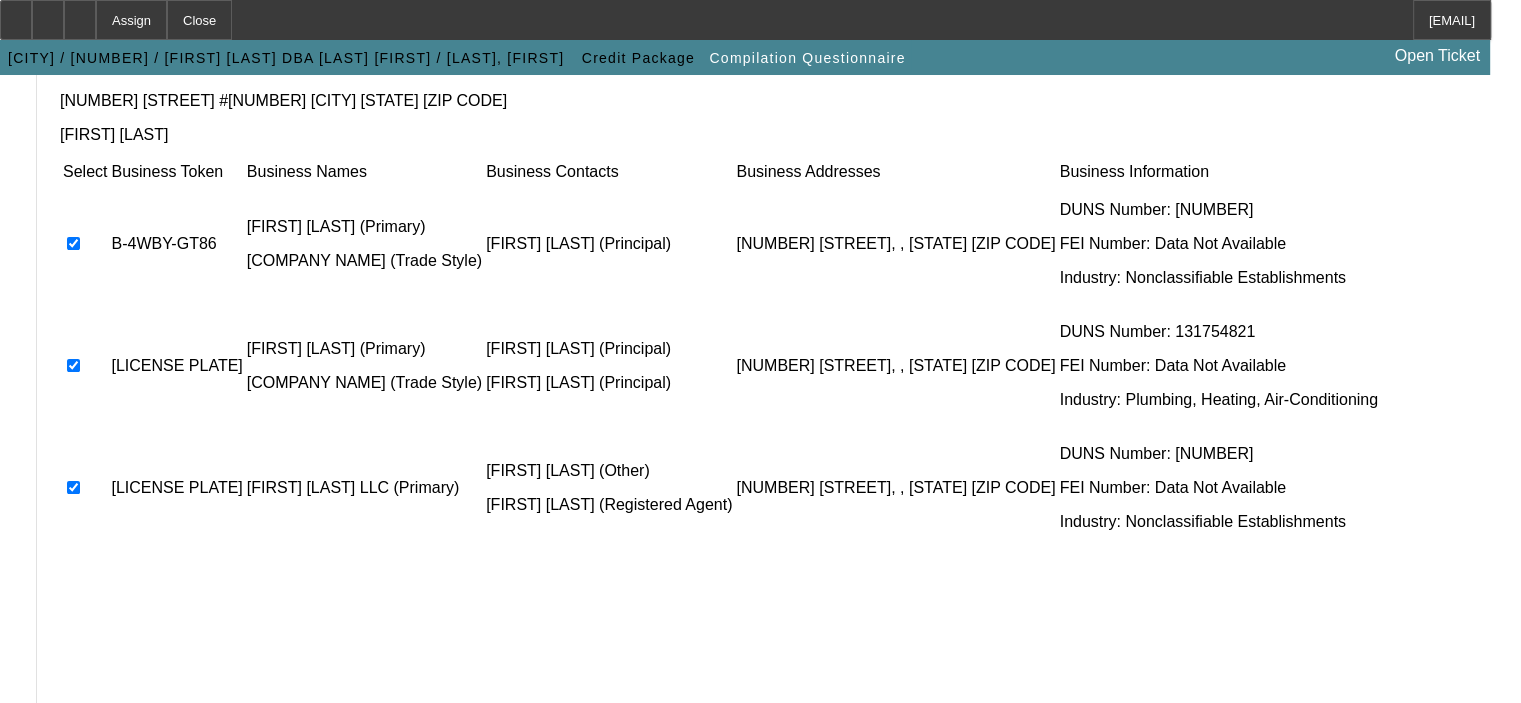 click at bounding box center [68, 728] 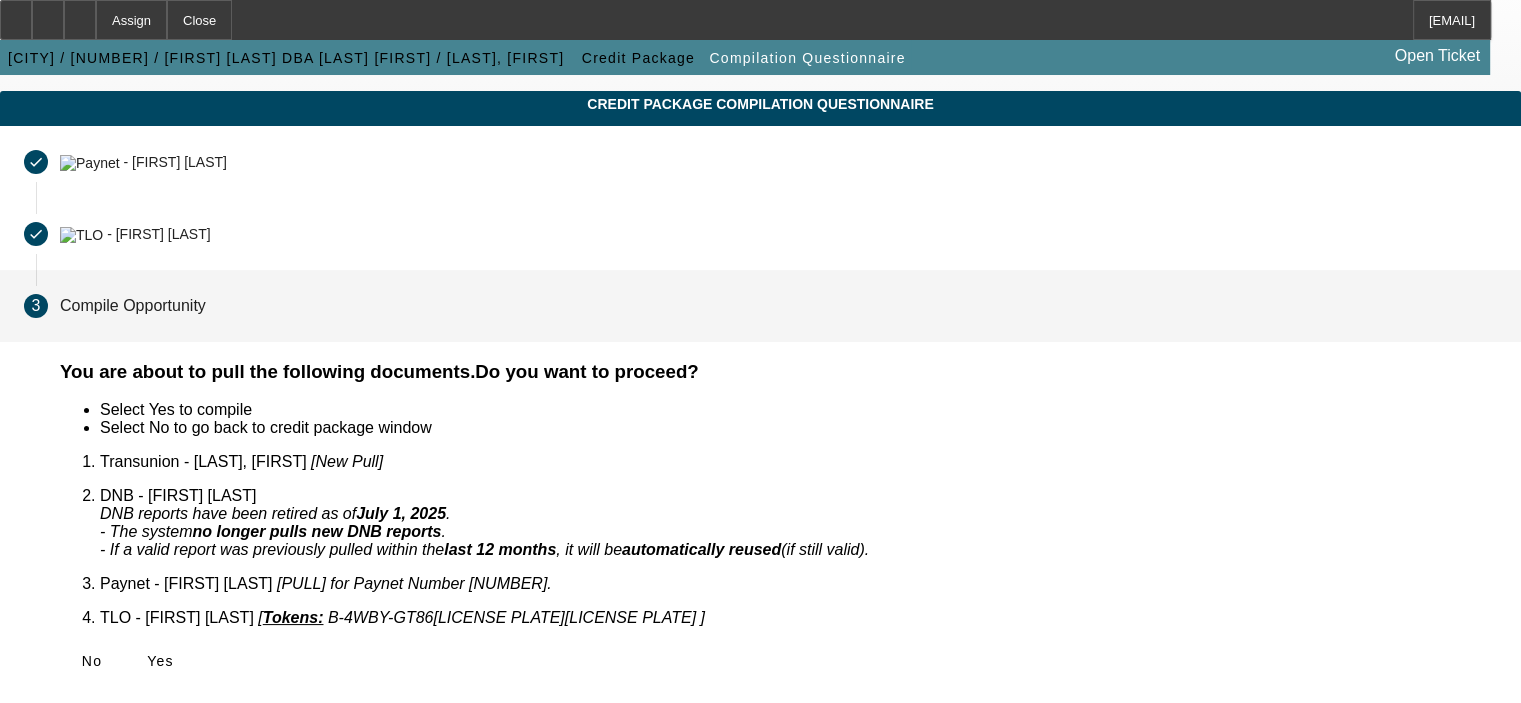 scroll, scrollTop: 20, scrollLeft: 0, axis: vertical 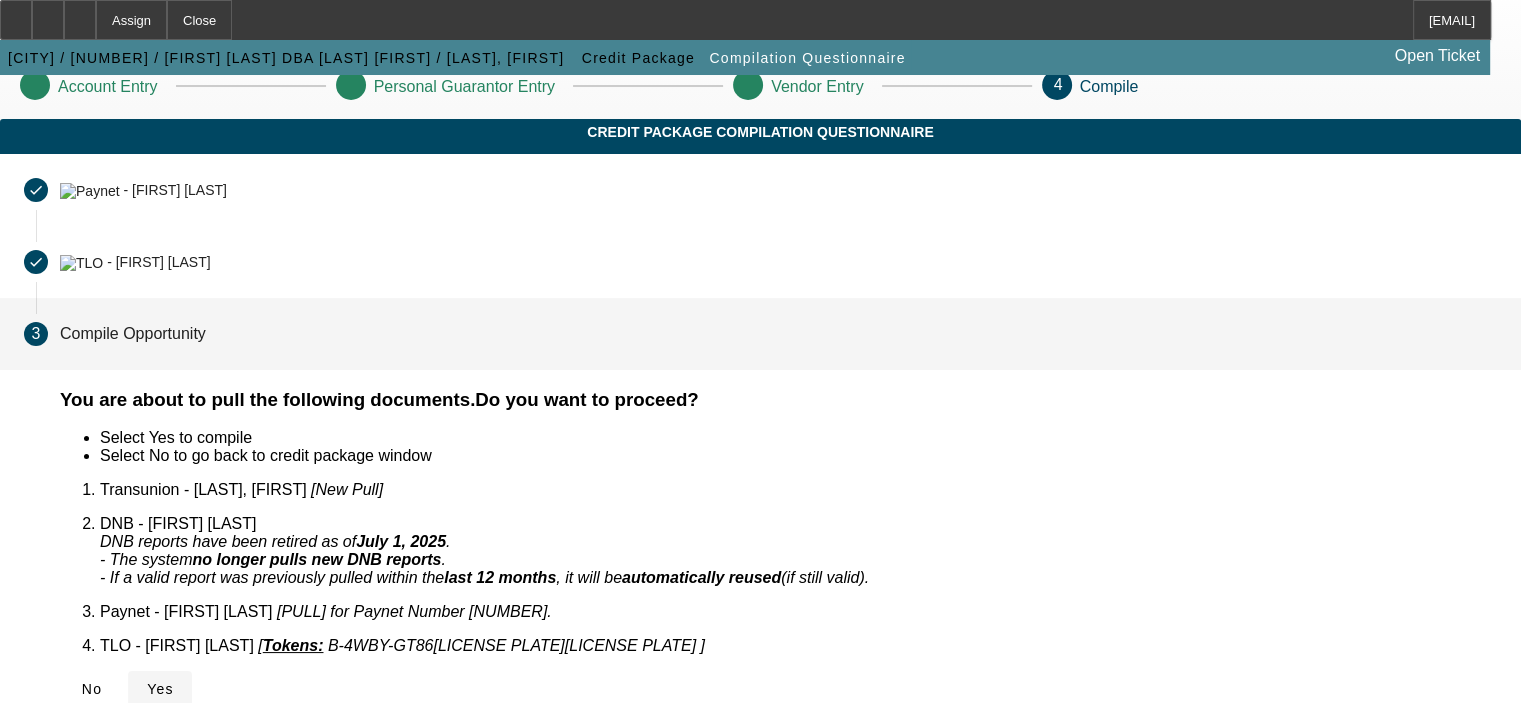 click at bounding box center [147, 689] 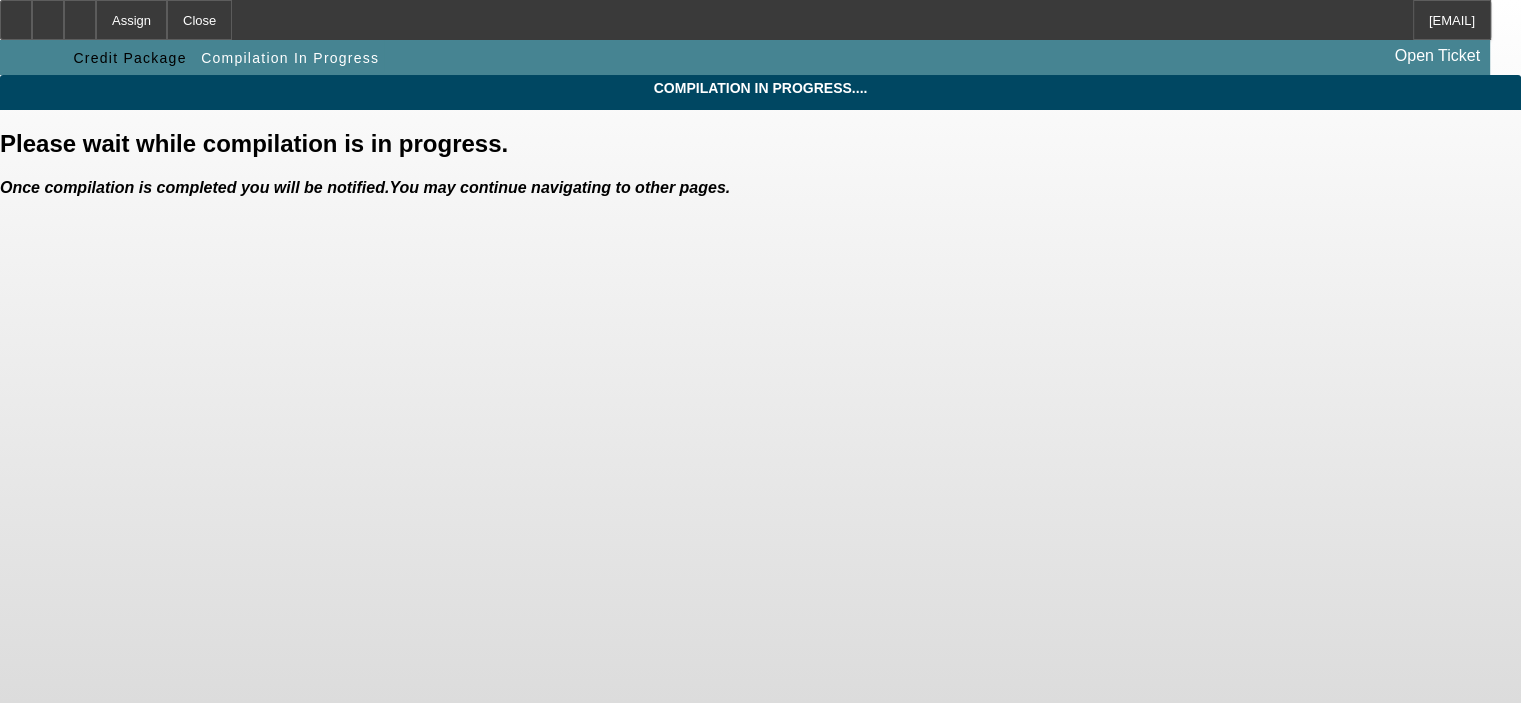 scroll, scrollTop: 0, scrollLeft: 0, axis: both 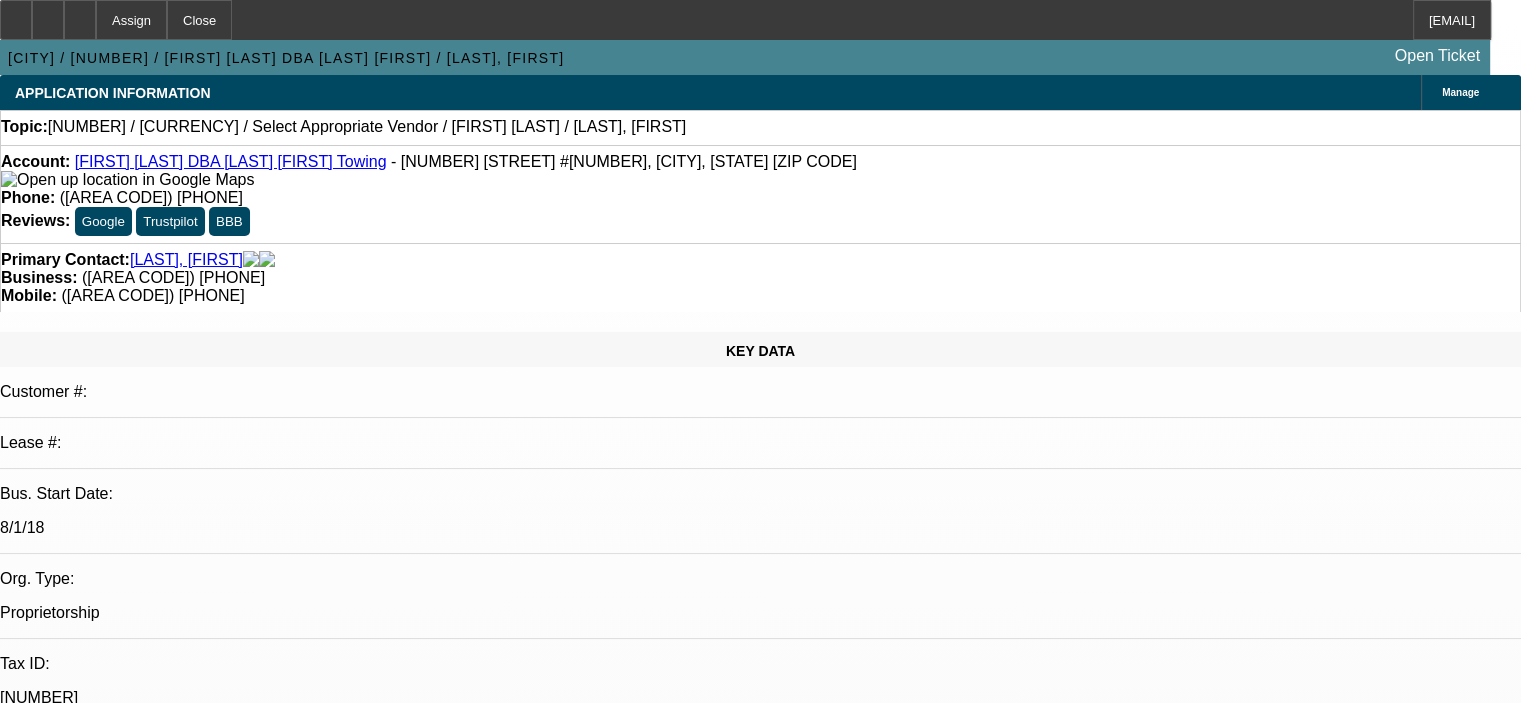 select on "0" 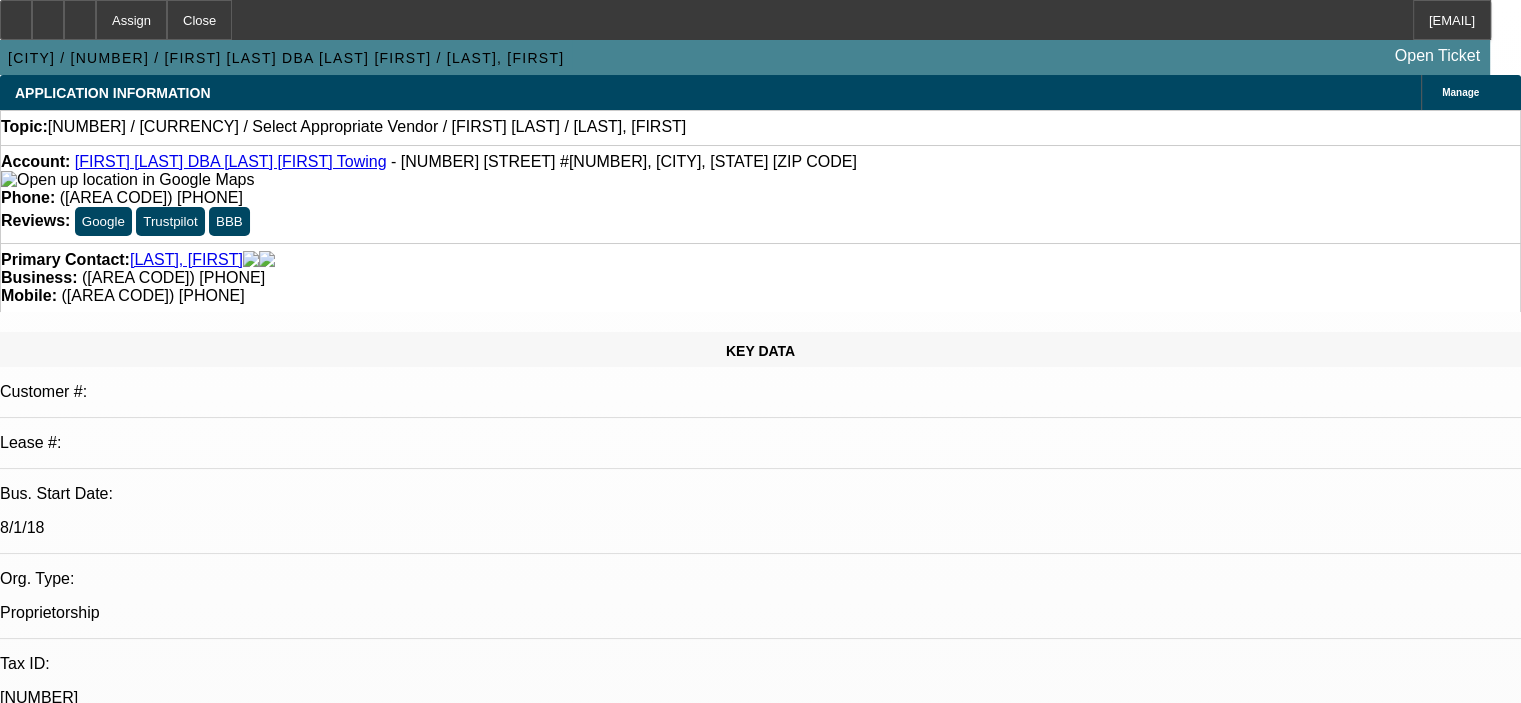 click on "[LAST], [FIRST]" at bounding box center (186, 260) 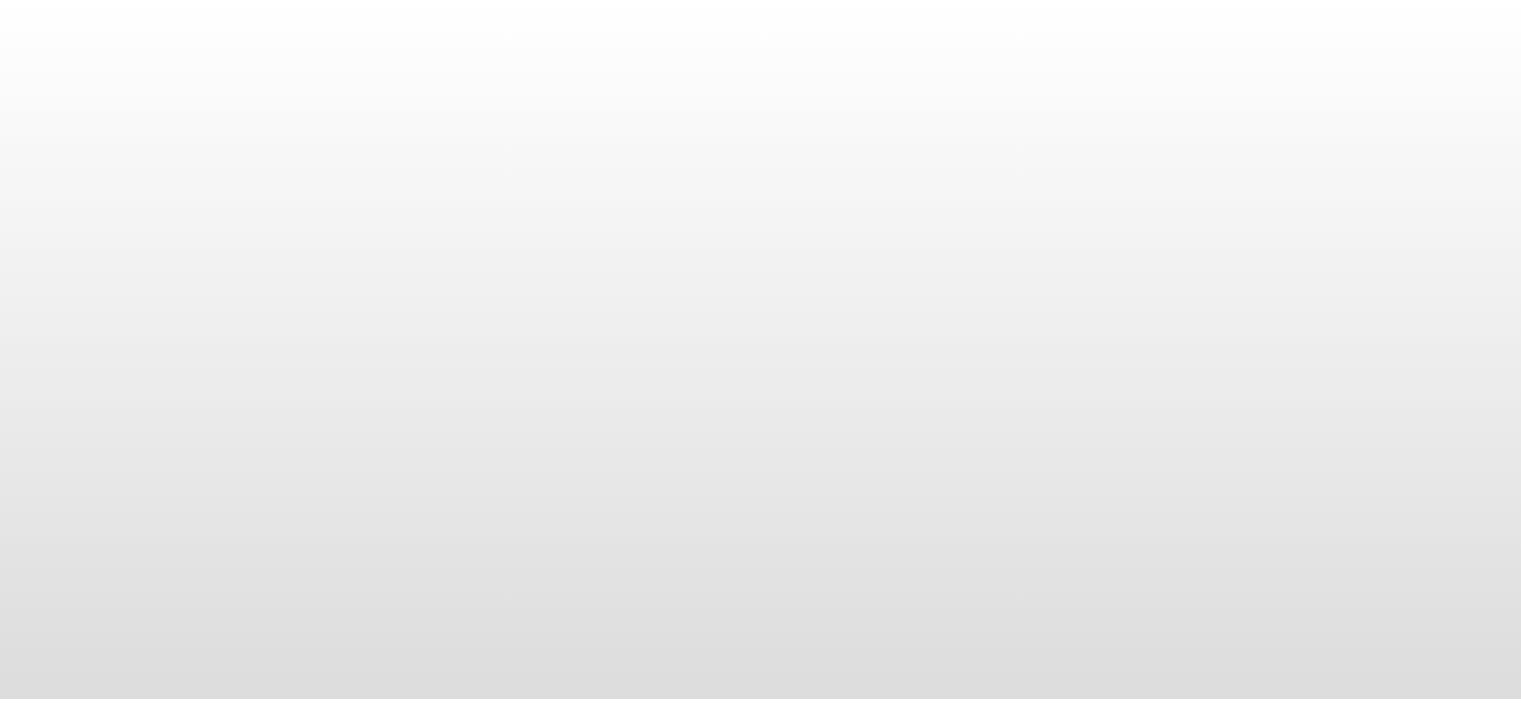 scroll, scrollTop: 0, scrollLeft: 0, axis: both 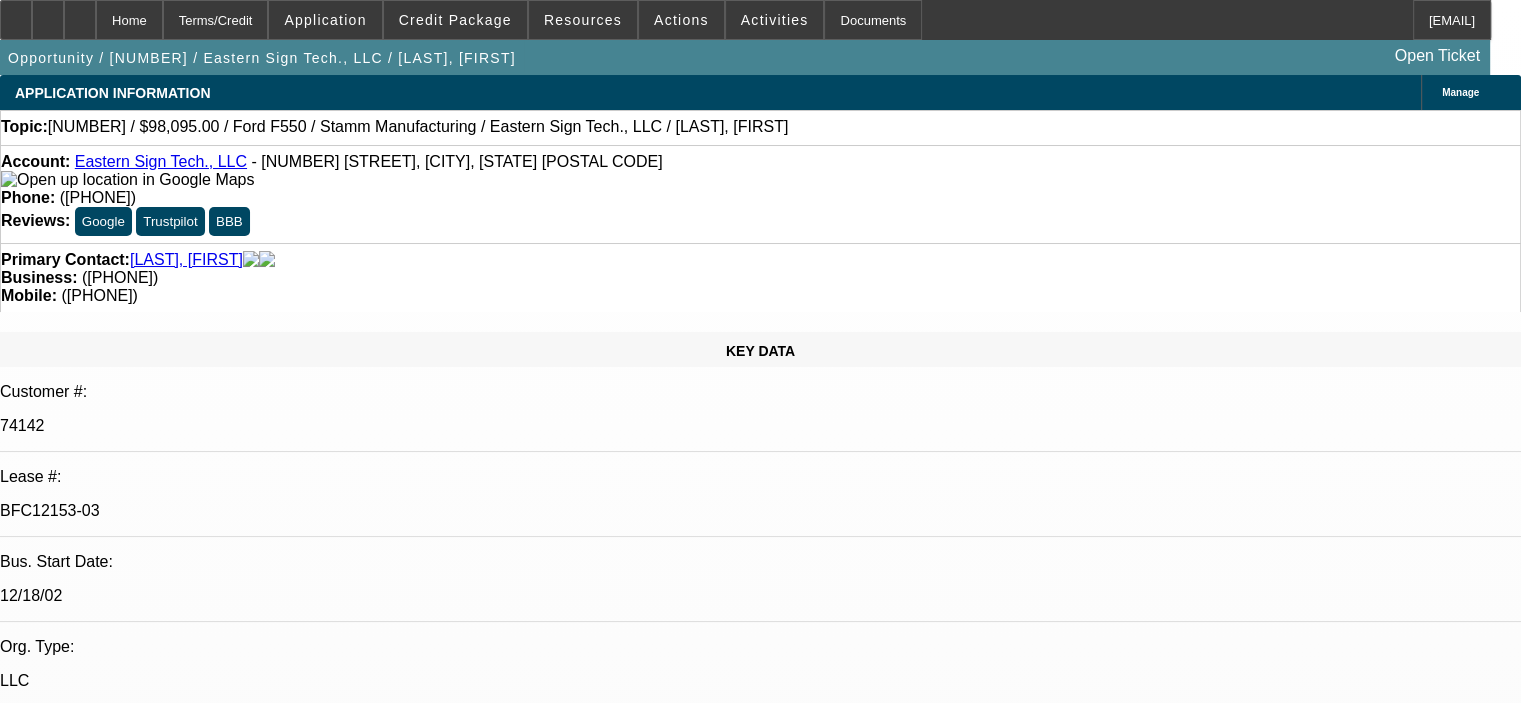 select on "0" 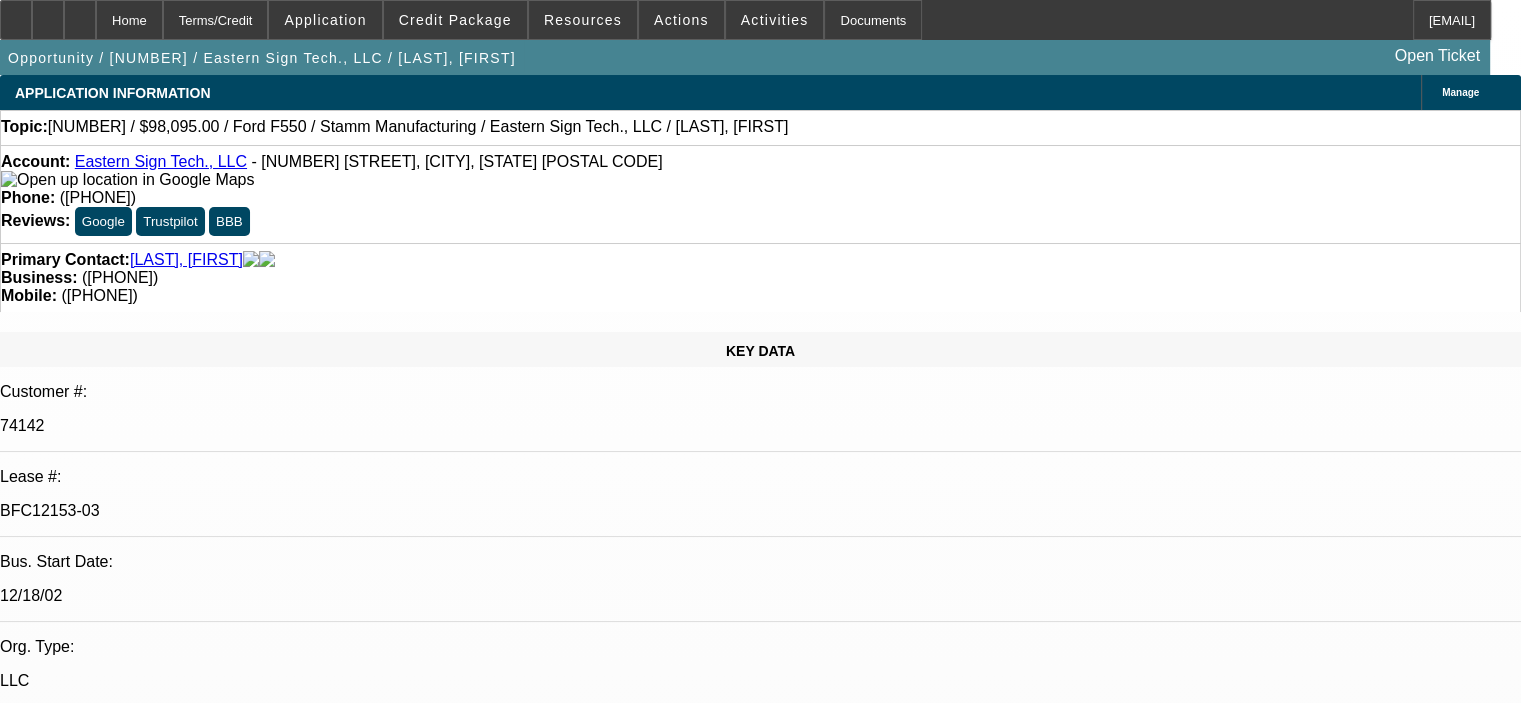 click on "8/6 Eastern Sign Tech LLC finance docs SW" at bounding box center [175, 7462] 